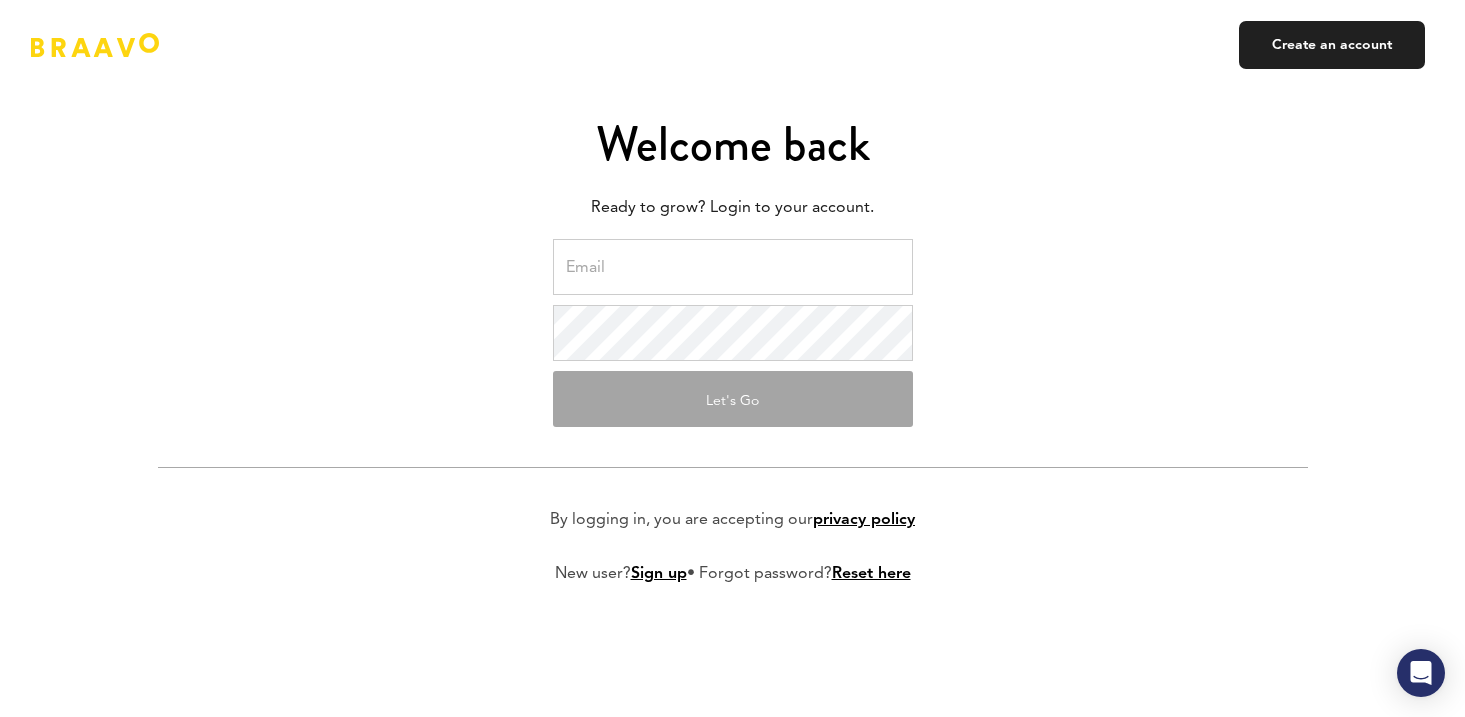 scroll, scrollTop: 0, scrollLeft: 0, axis: both 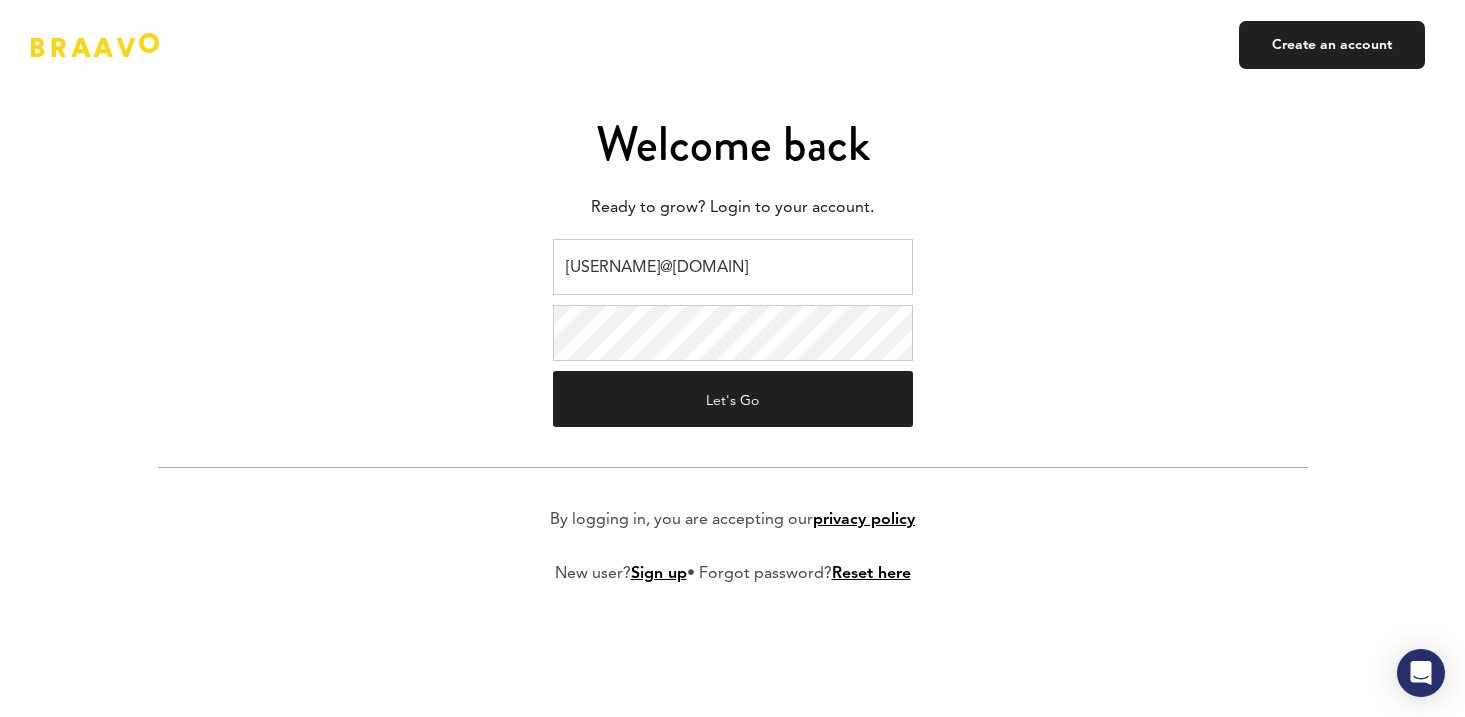 click on "braavo@safecalls.live" at bounding box center [733, 267] 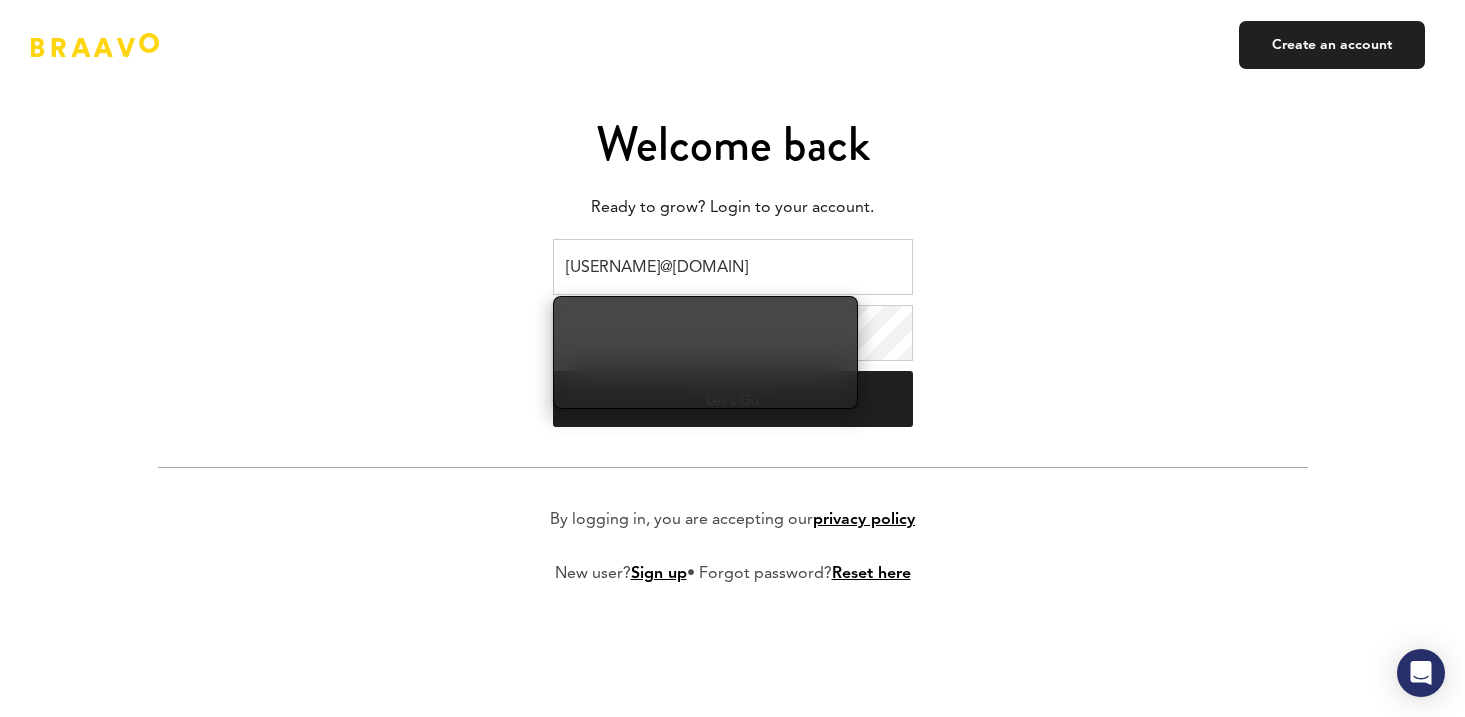 type on "kateryna.baranyk@plink.tech" 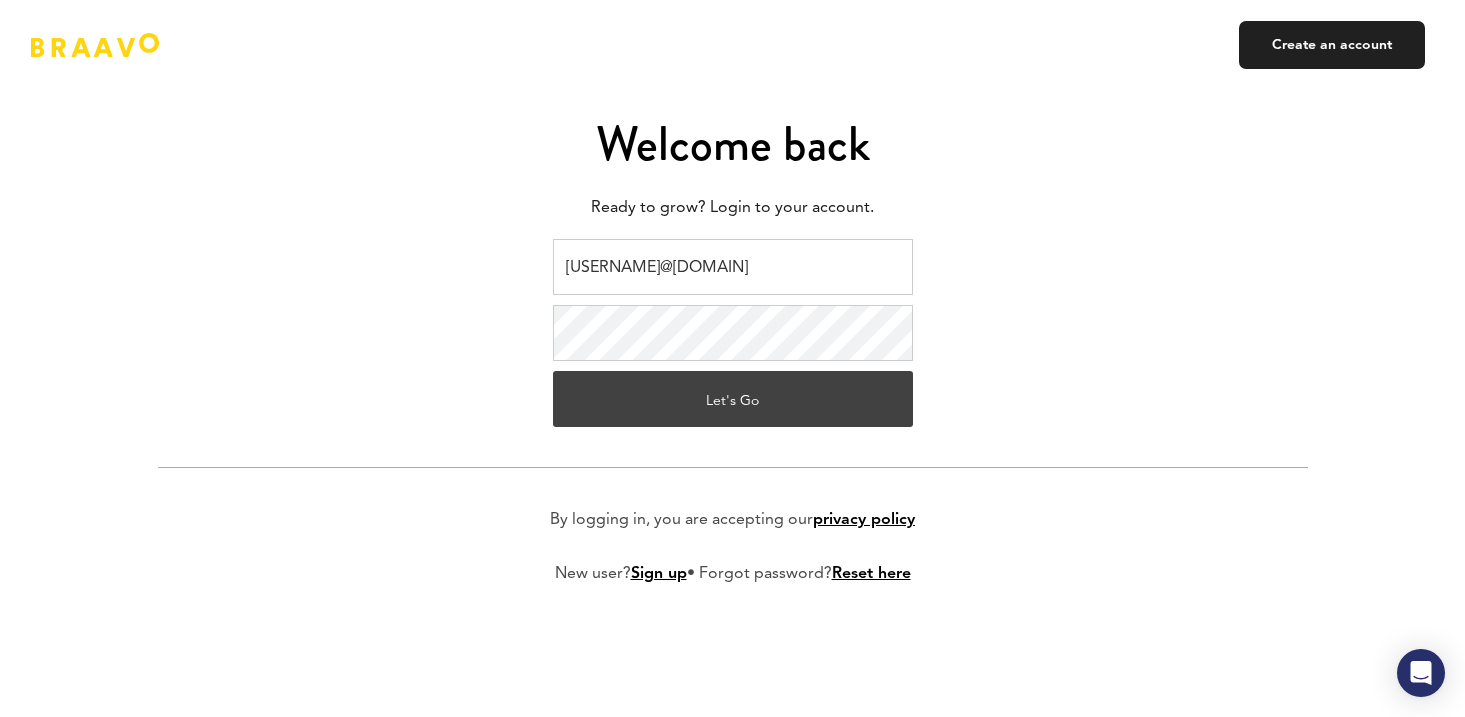 click on "Let's Go" at bounding box center [733, 399] 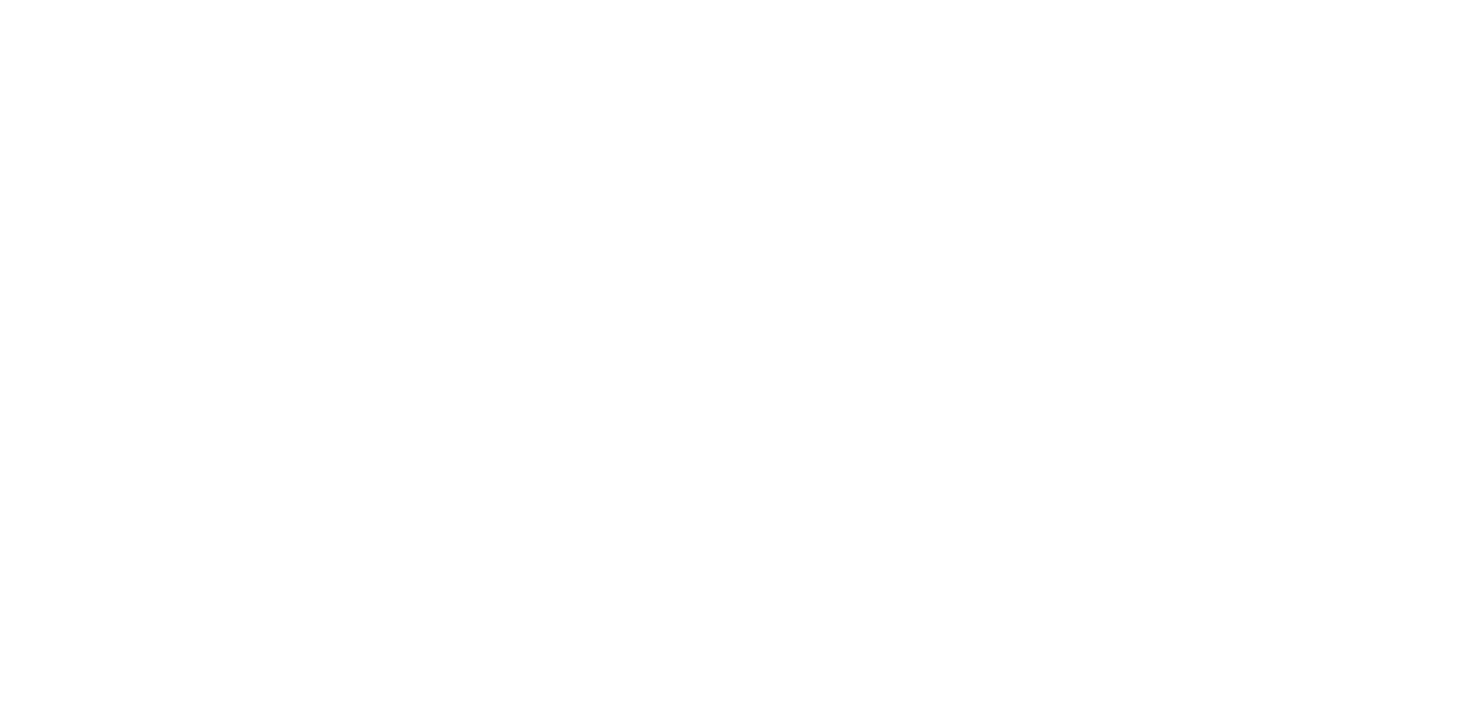 scroll, scrollTop: 0, scrollLeft: 0, axis: both 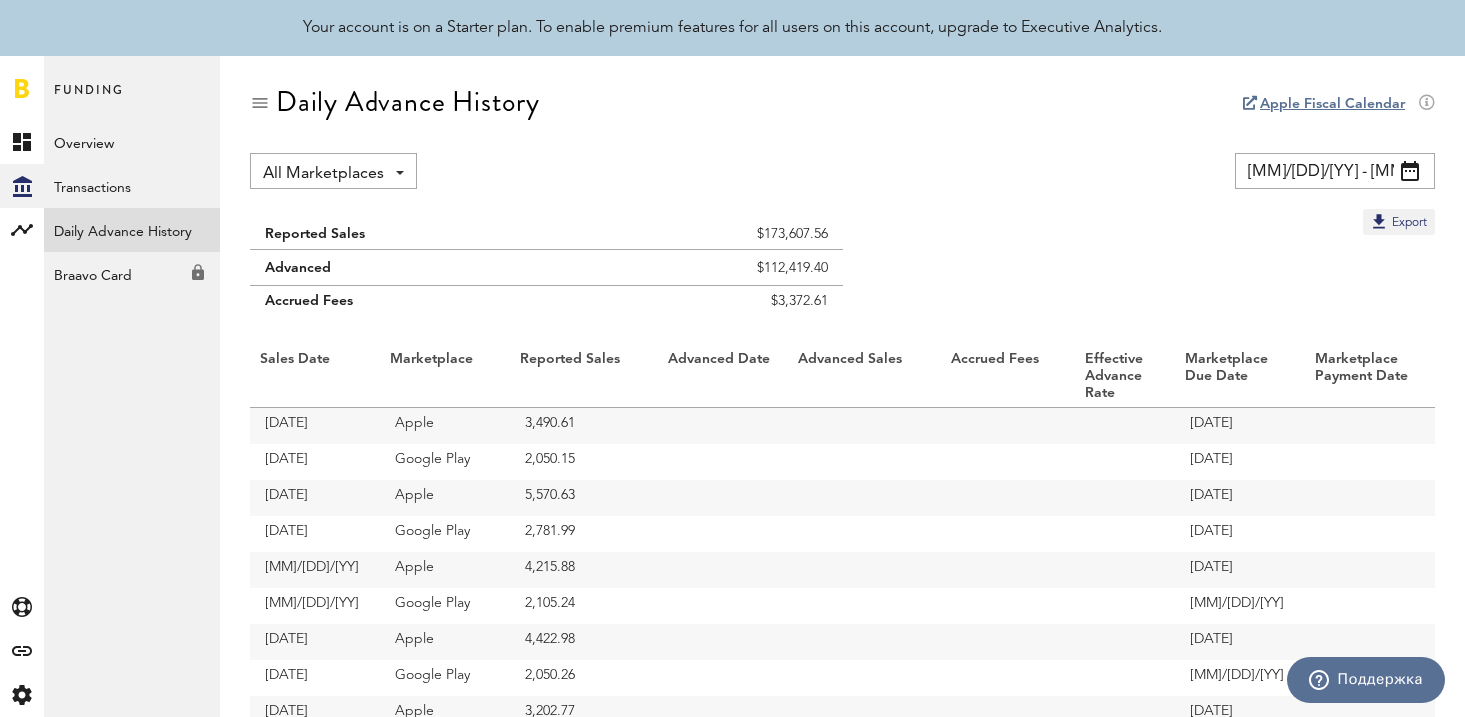 click at bounding box center (1410, 171) 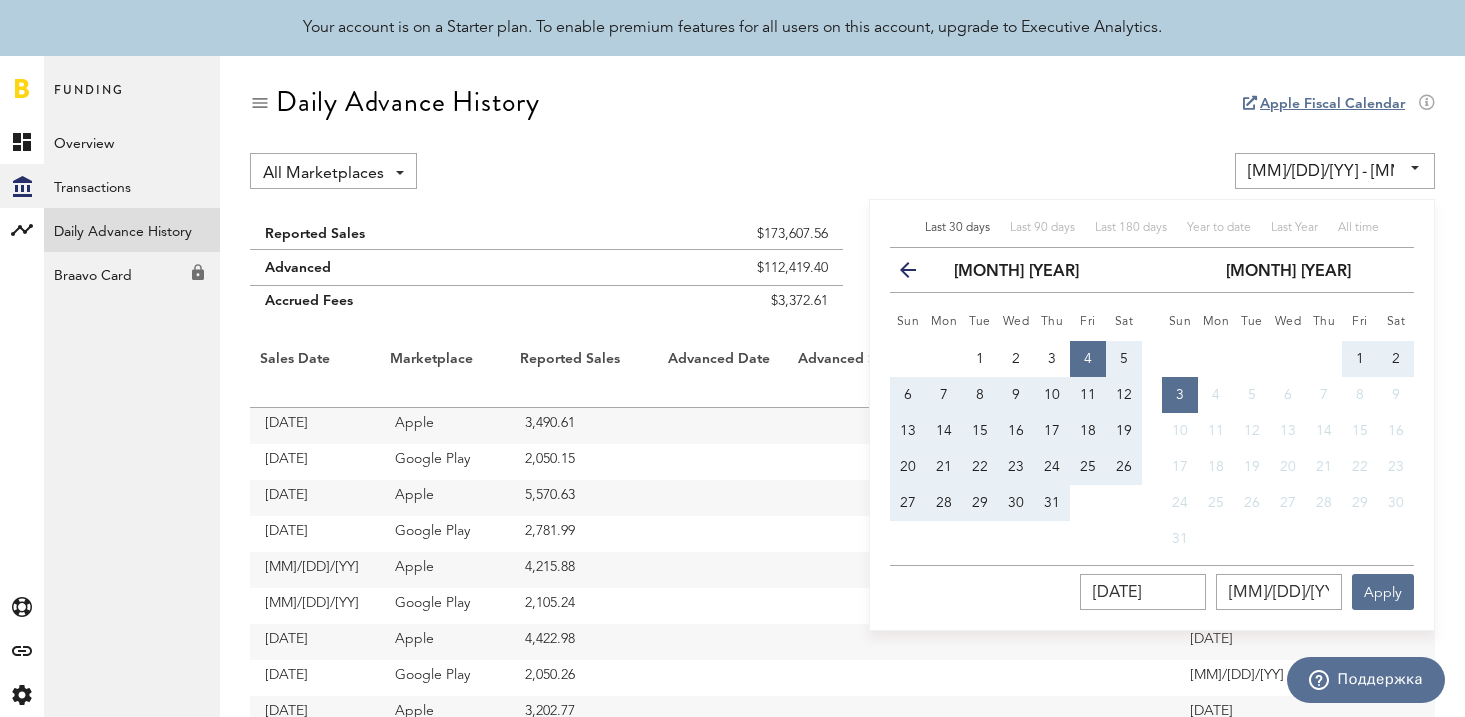 click at bounding box center [916, 274] 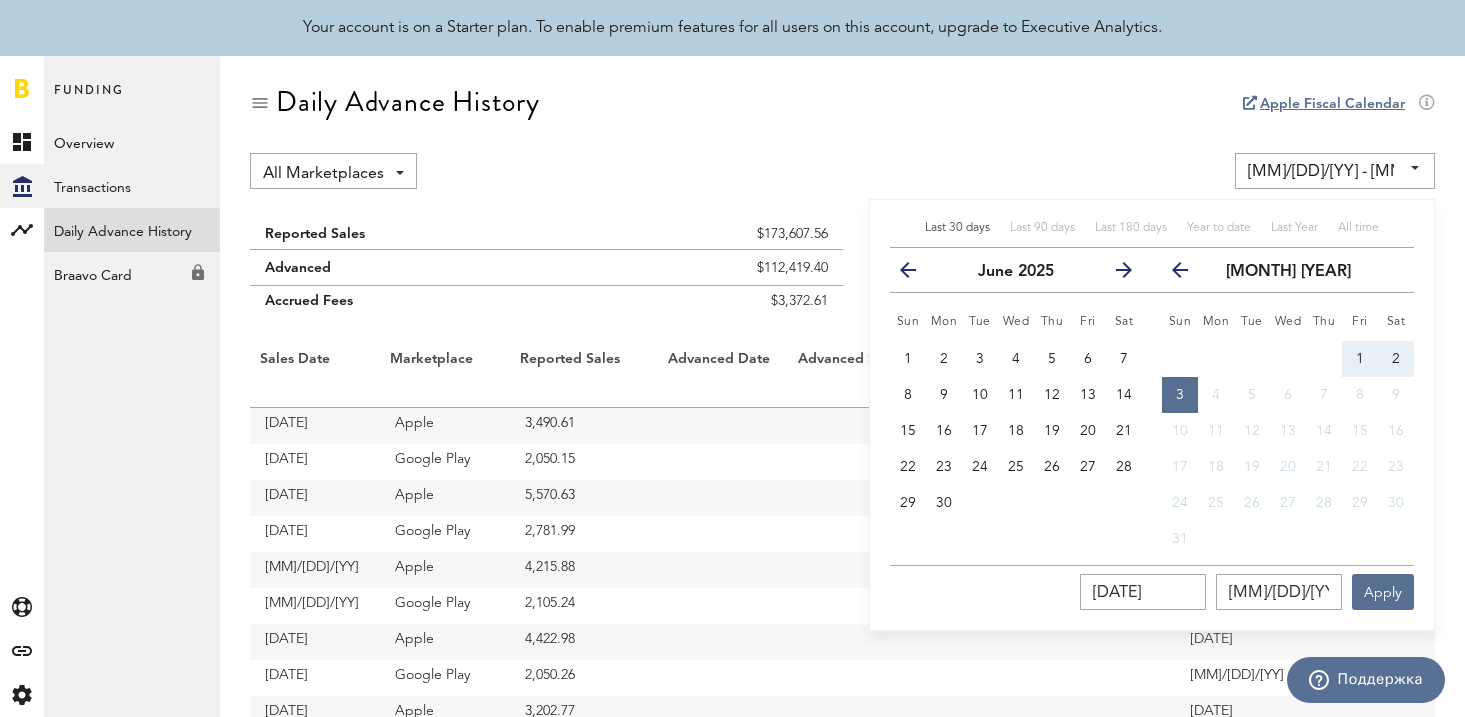 click at bounding box center (916, 274) 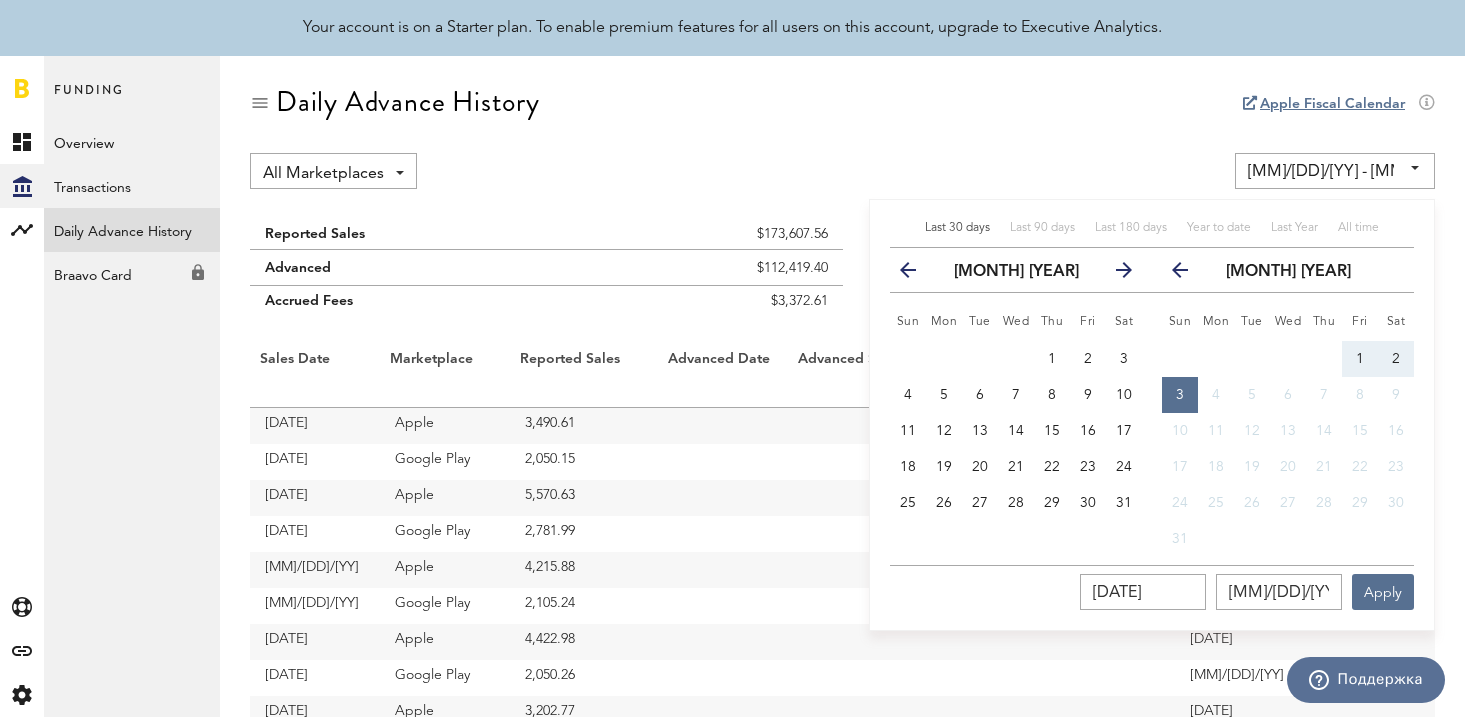 click at bounding box center [1116, 274] 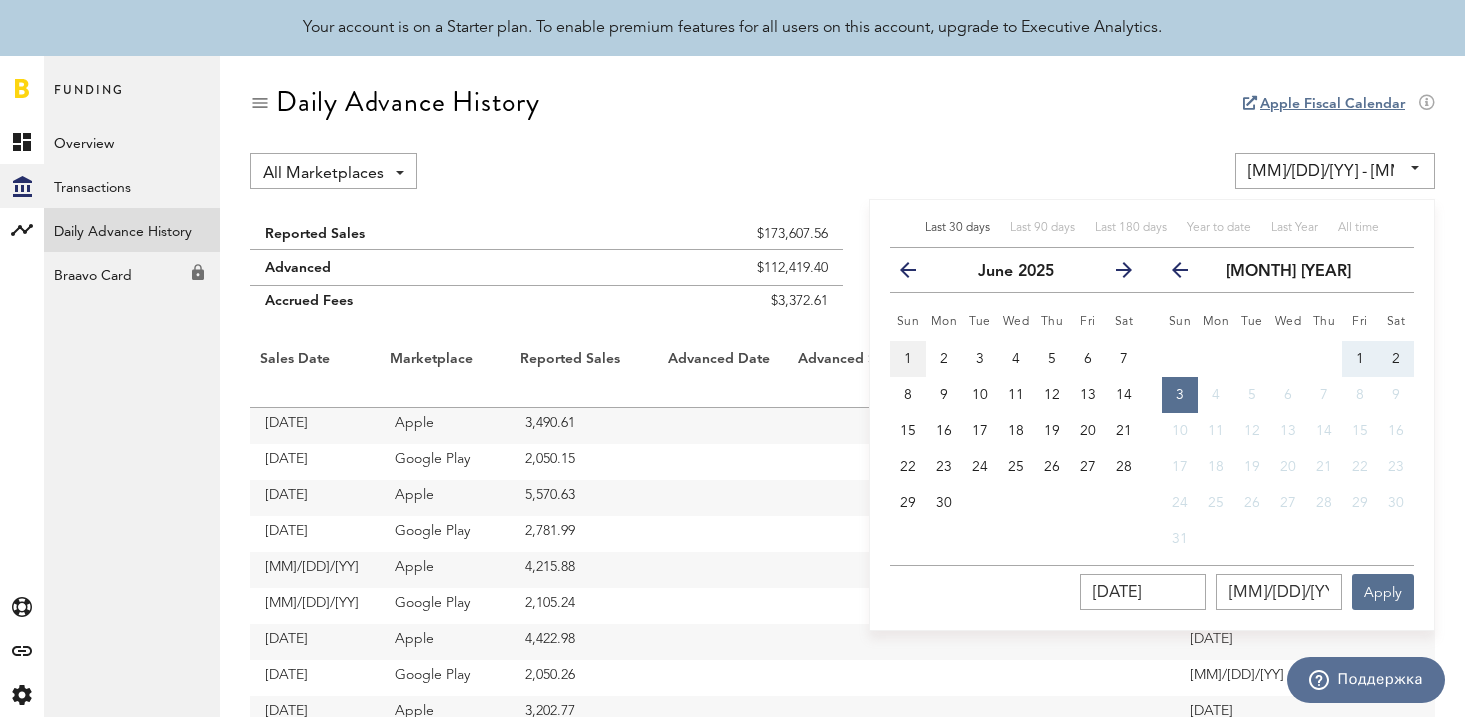 click on "1" at bounding box center (908, 359) 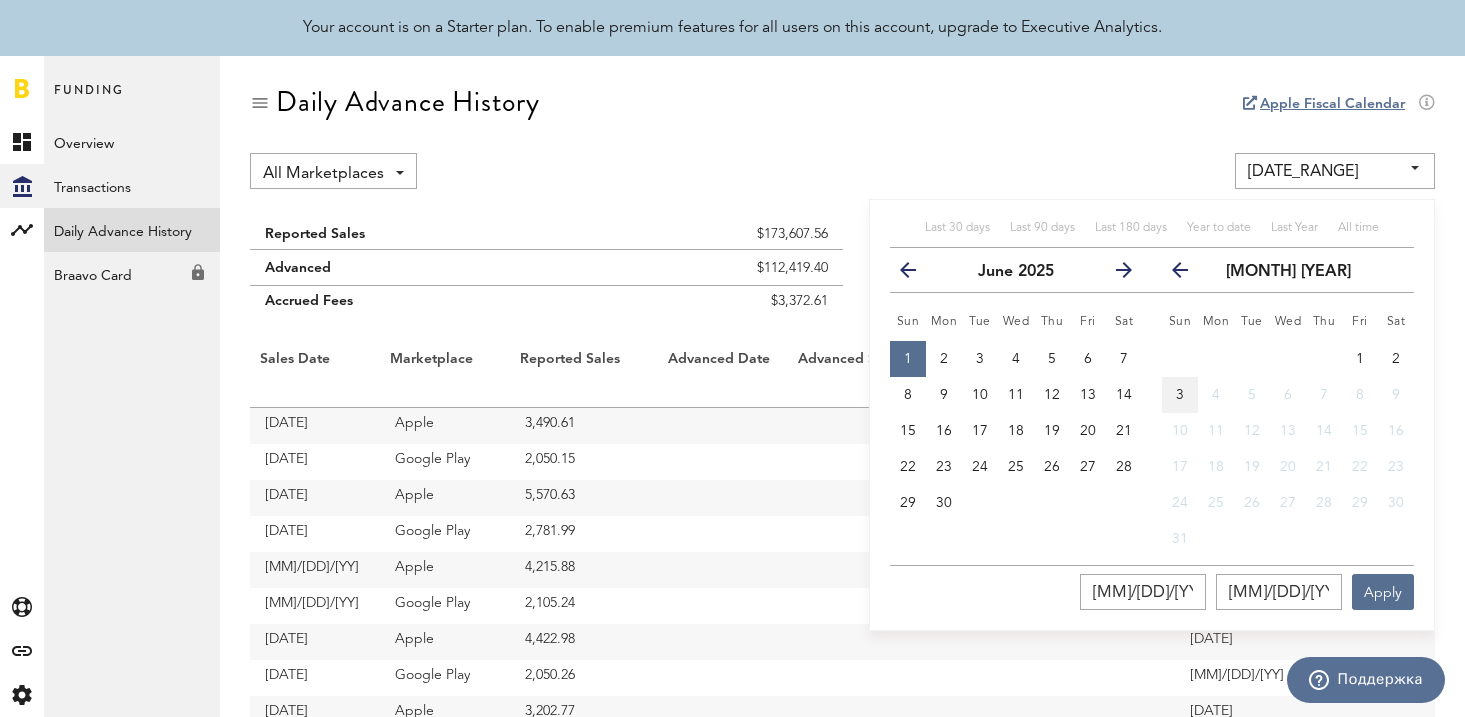click on "3" at bounding box center [1180, 395] 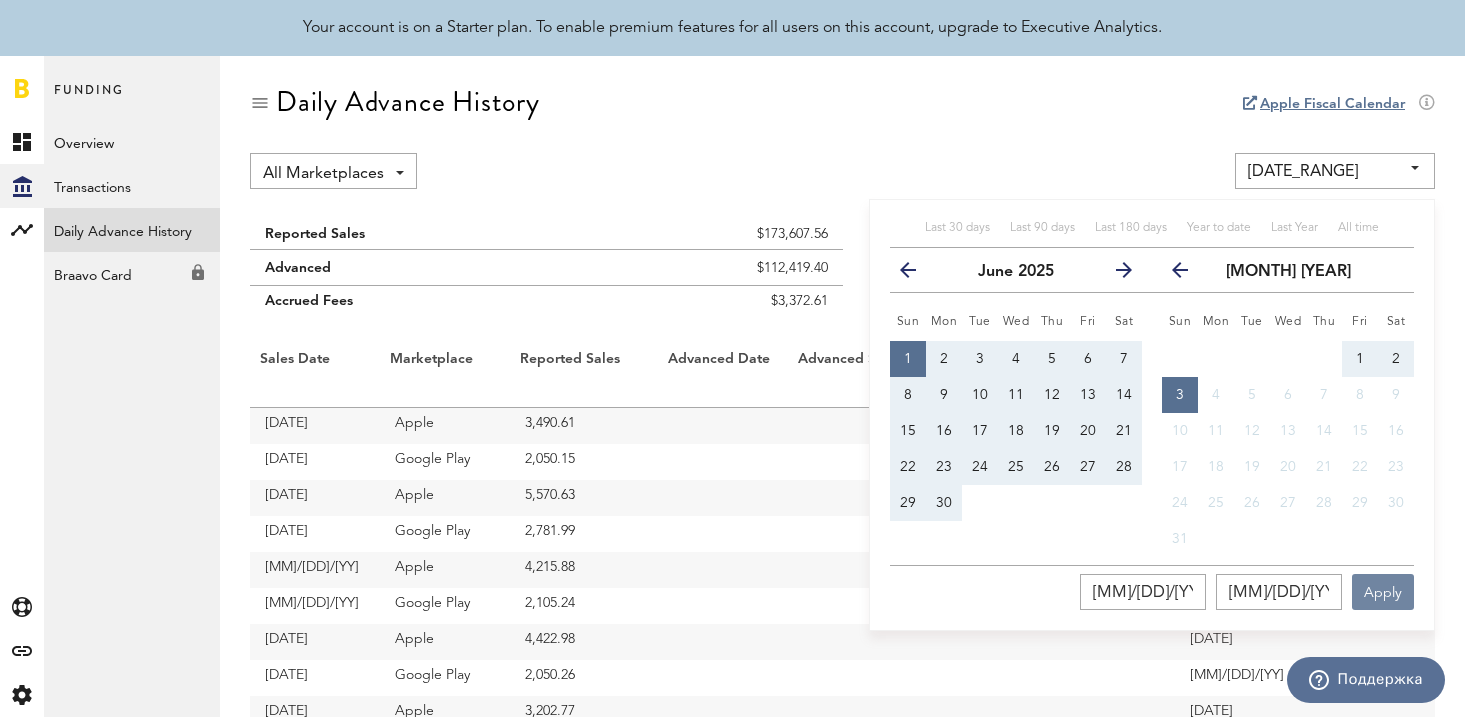 click on "Apply" at bounding box center [1383, 592] 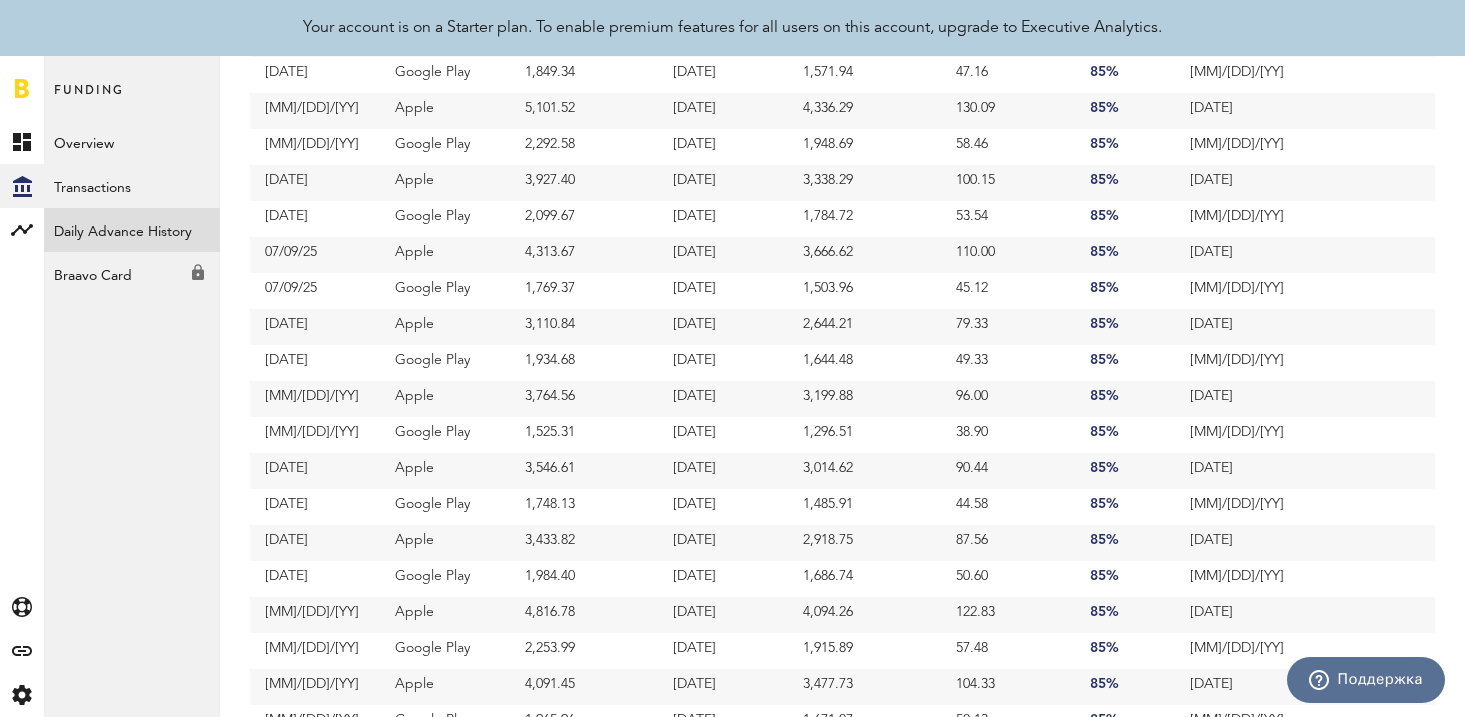 scroll, scrollTop: 2337, scrollLeft: 0, axis: vertical 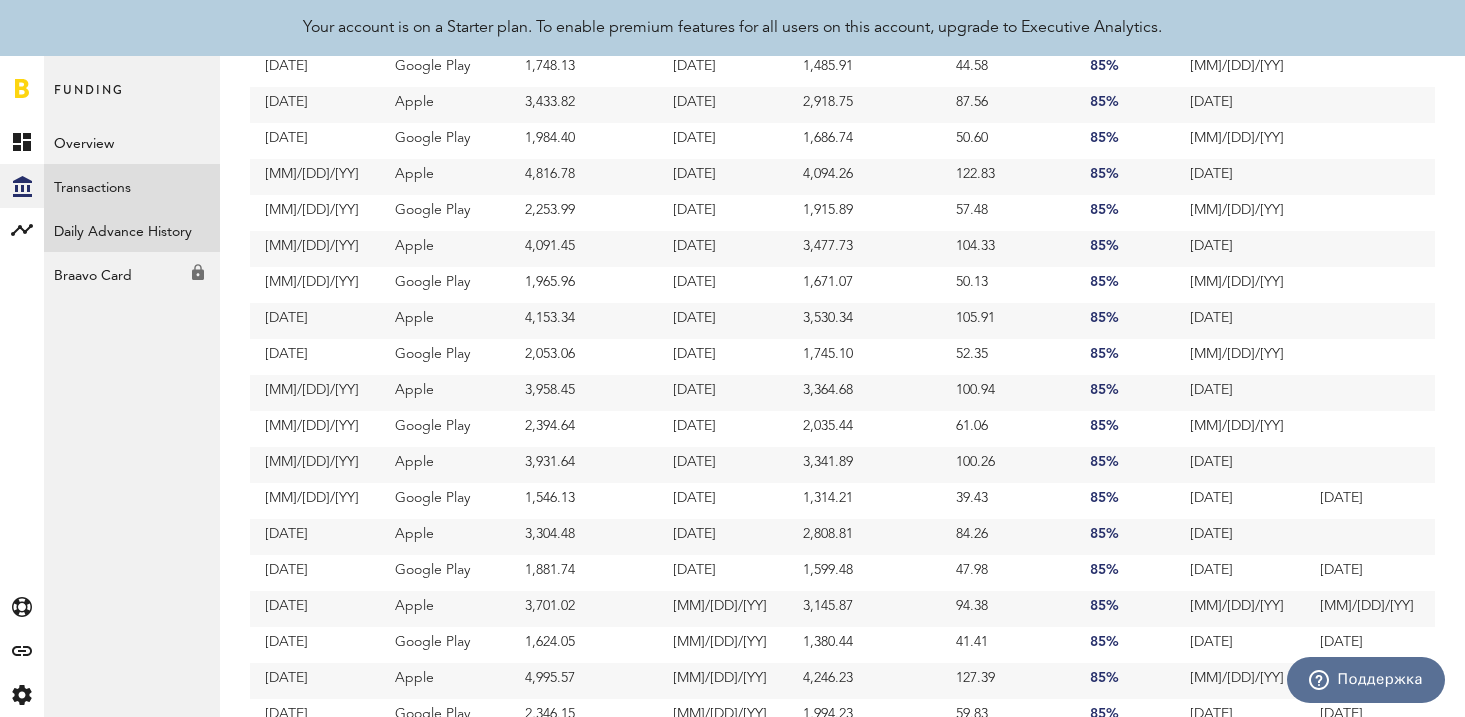 click on "Transactions" at bounding box center [132, 186] 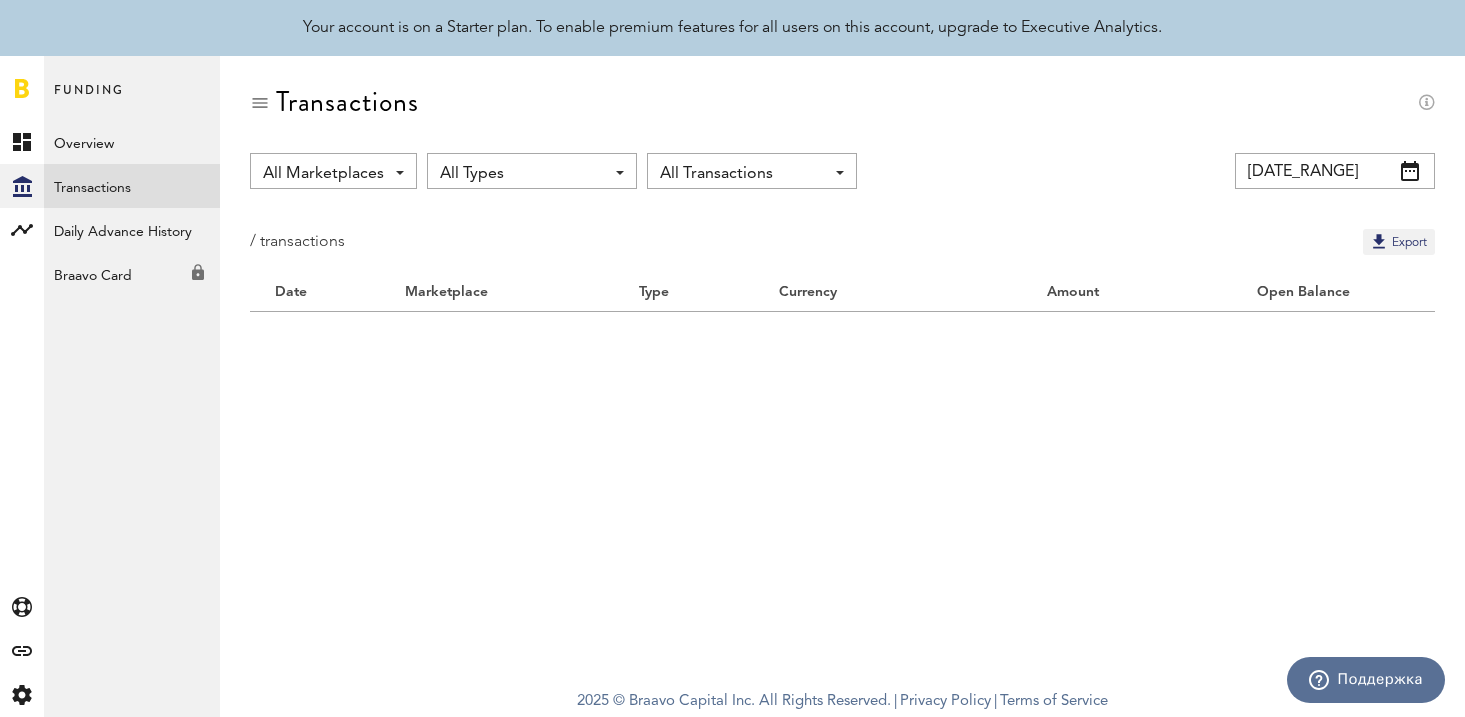 scroll, scrollTop: 0, scrollLeft: 0, axis: both 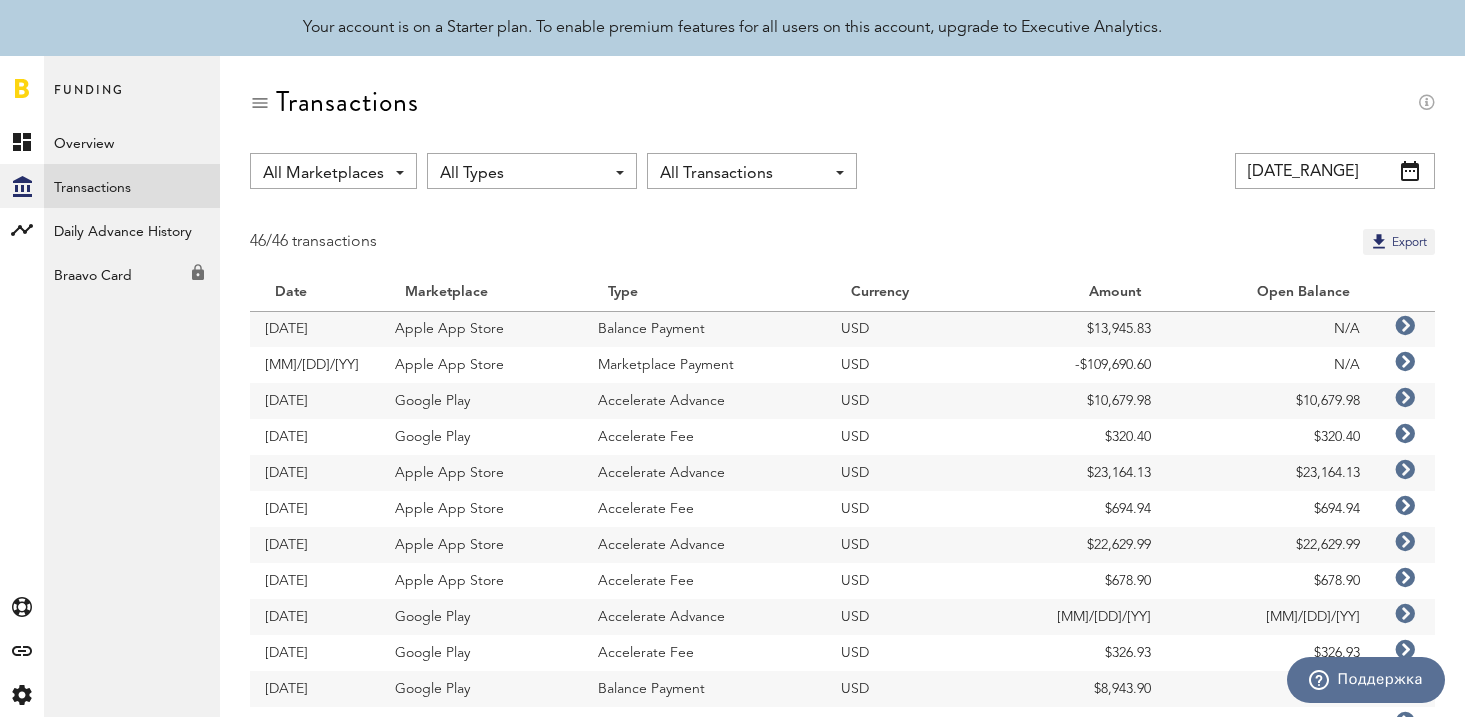 click at bounding box center [1410, 171] 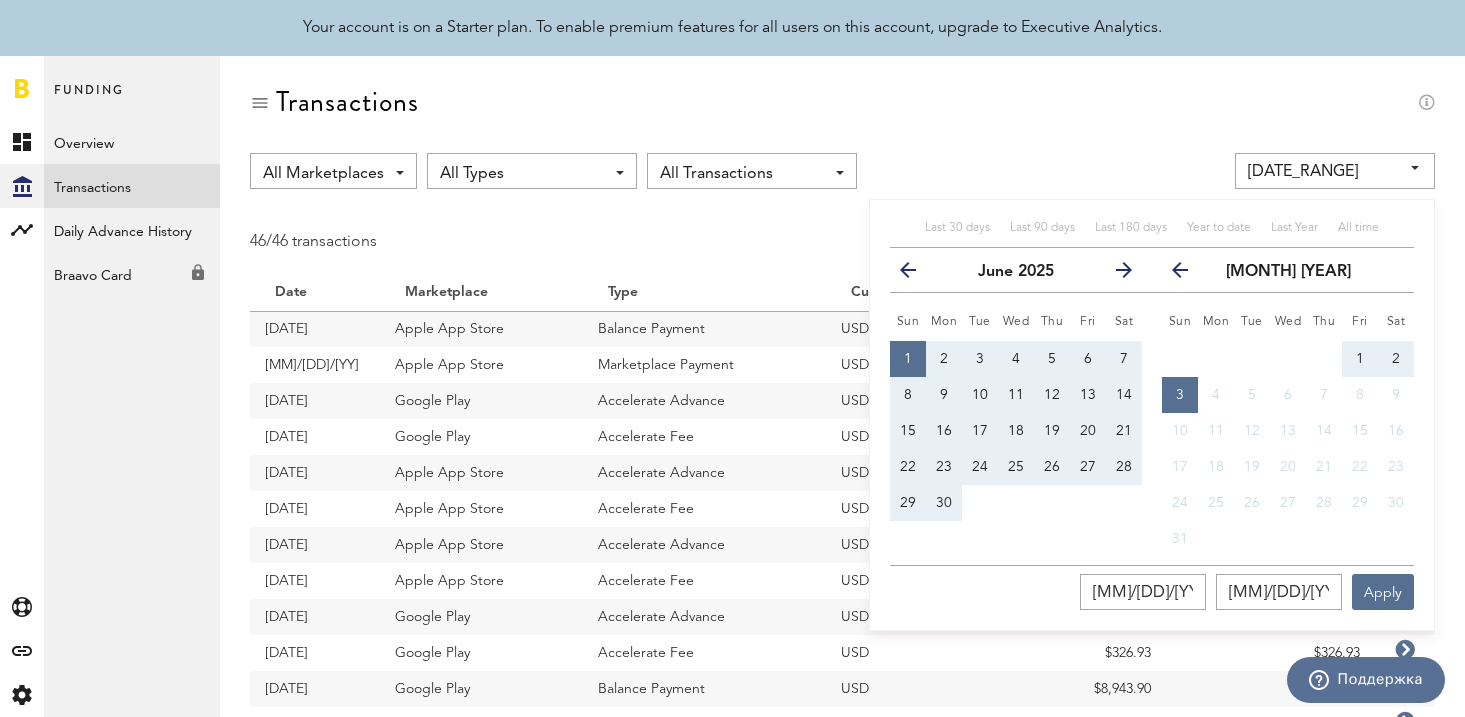 click on "Transactions" at bounding box center [842, 119] 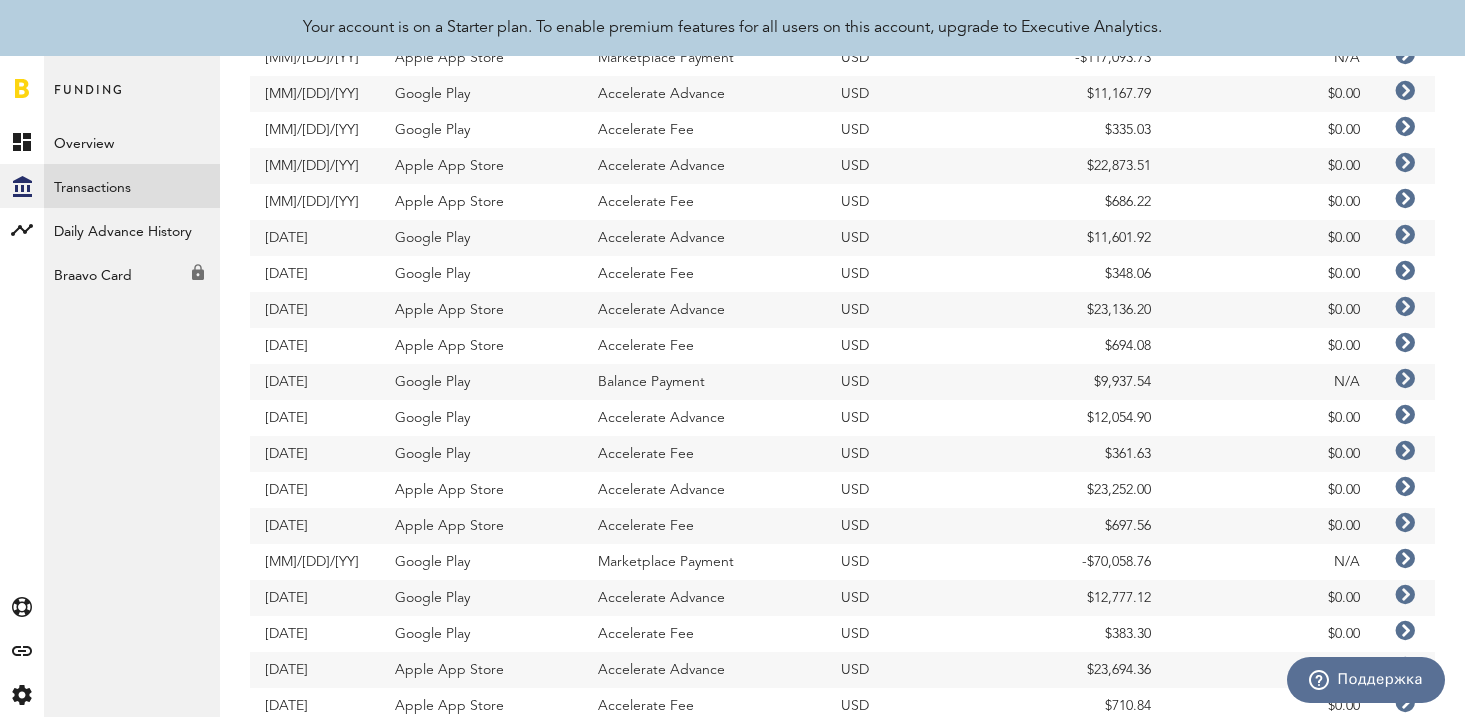 scroll, scrollTop: 1350, scrollLeft: 0, axis: vertical 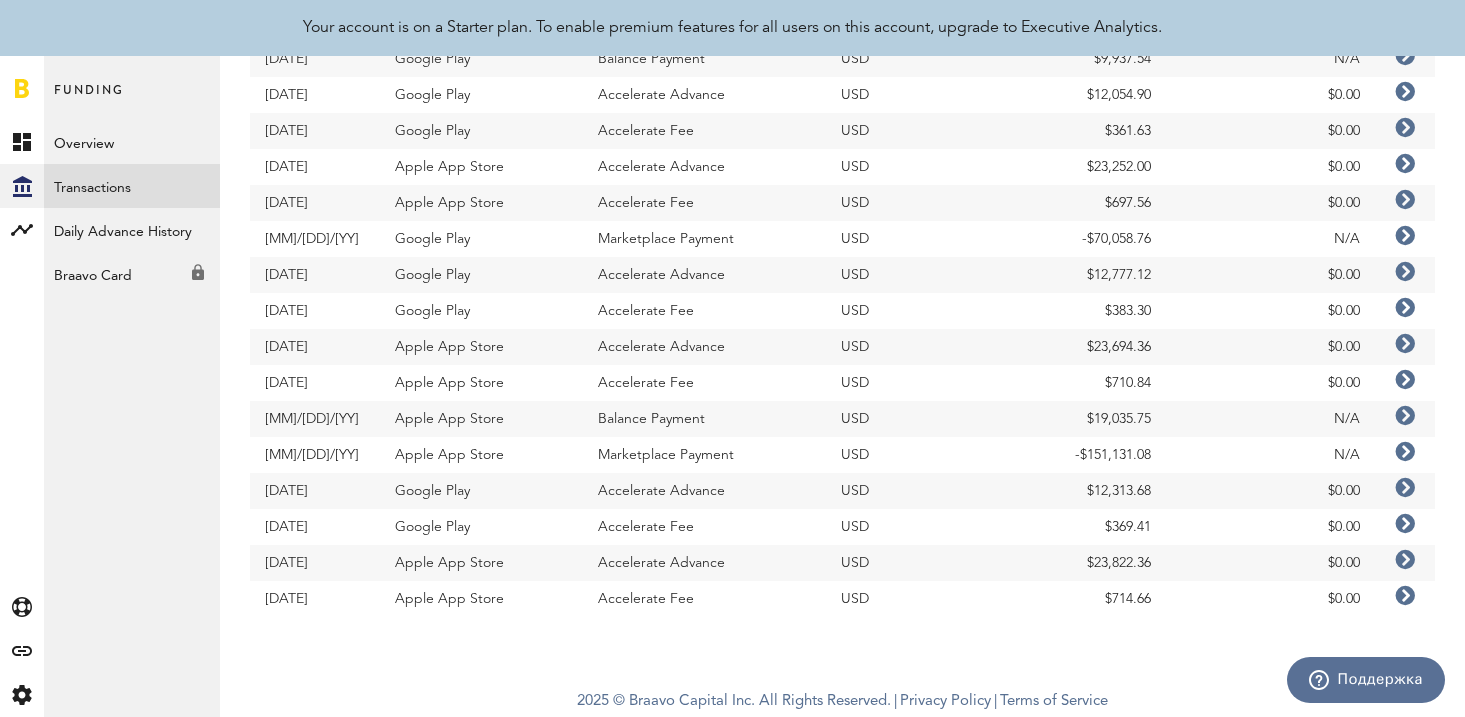 click at bounding box center (1405, 452) 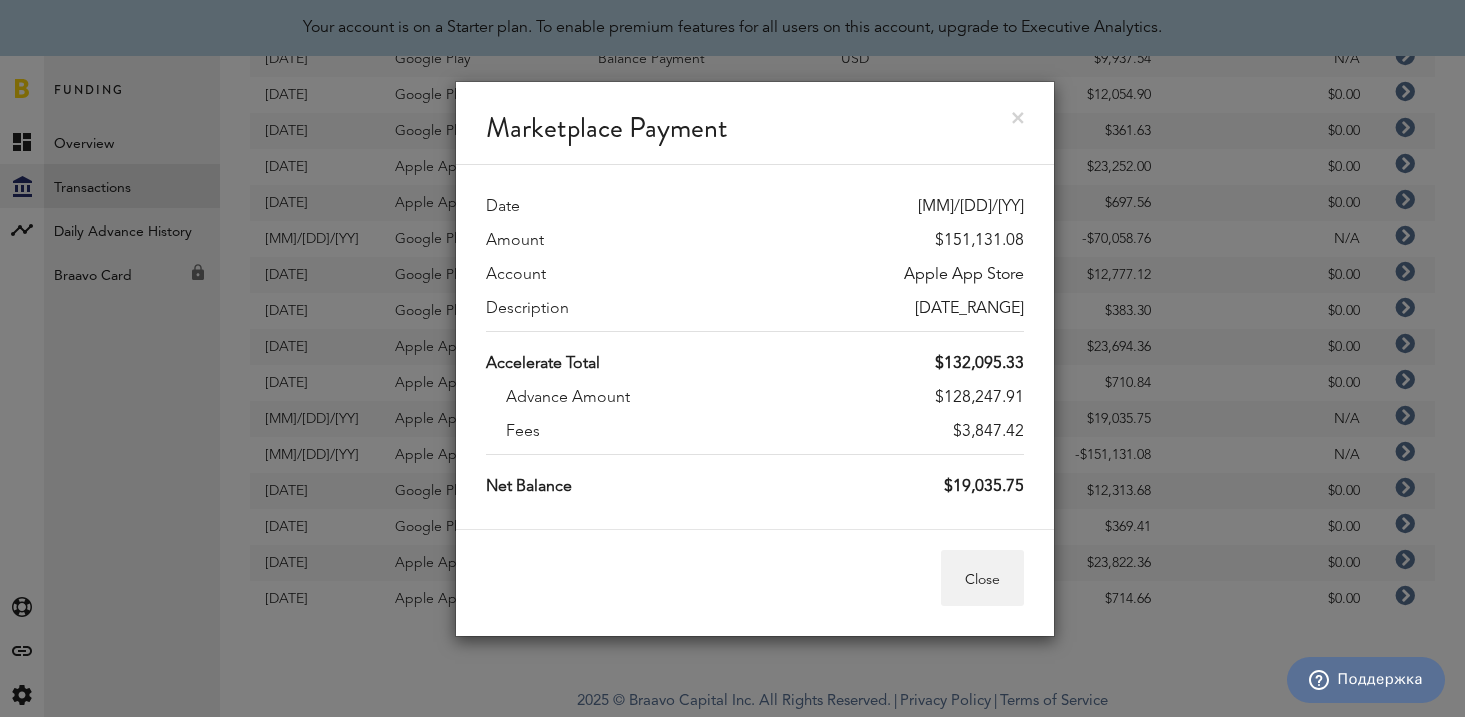 drag, startPoint x: 943, startPoint y: 363, endPoint x: 1027, endPoint y: 359, distance: 84.095184 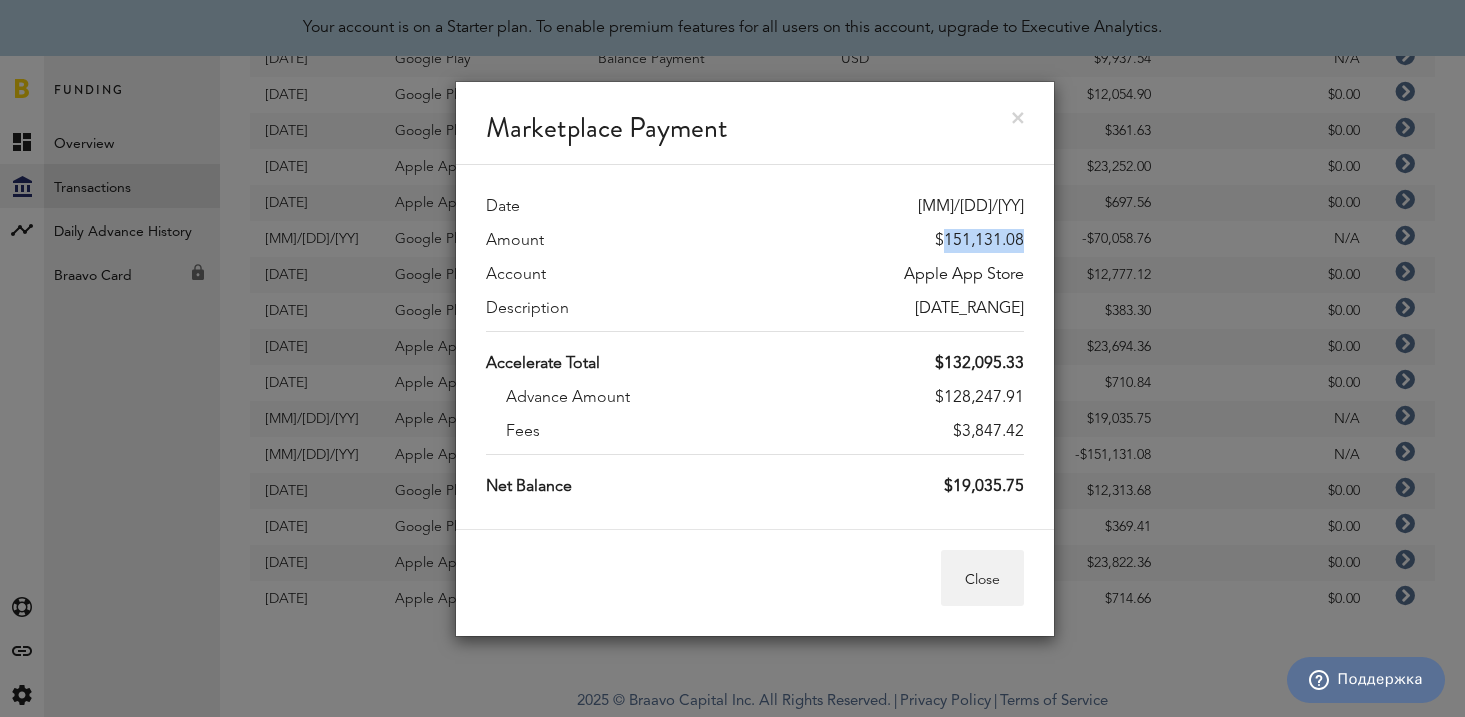 drag, startPoint x: 1022, startPoint y: 239, endPoint x: 944, endPoint y: 240, distance: 78.00641 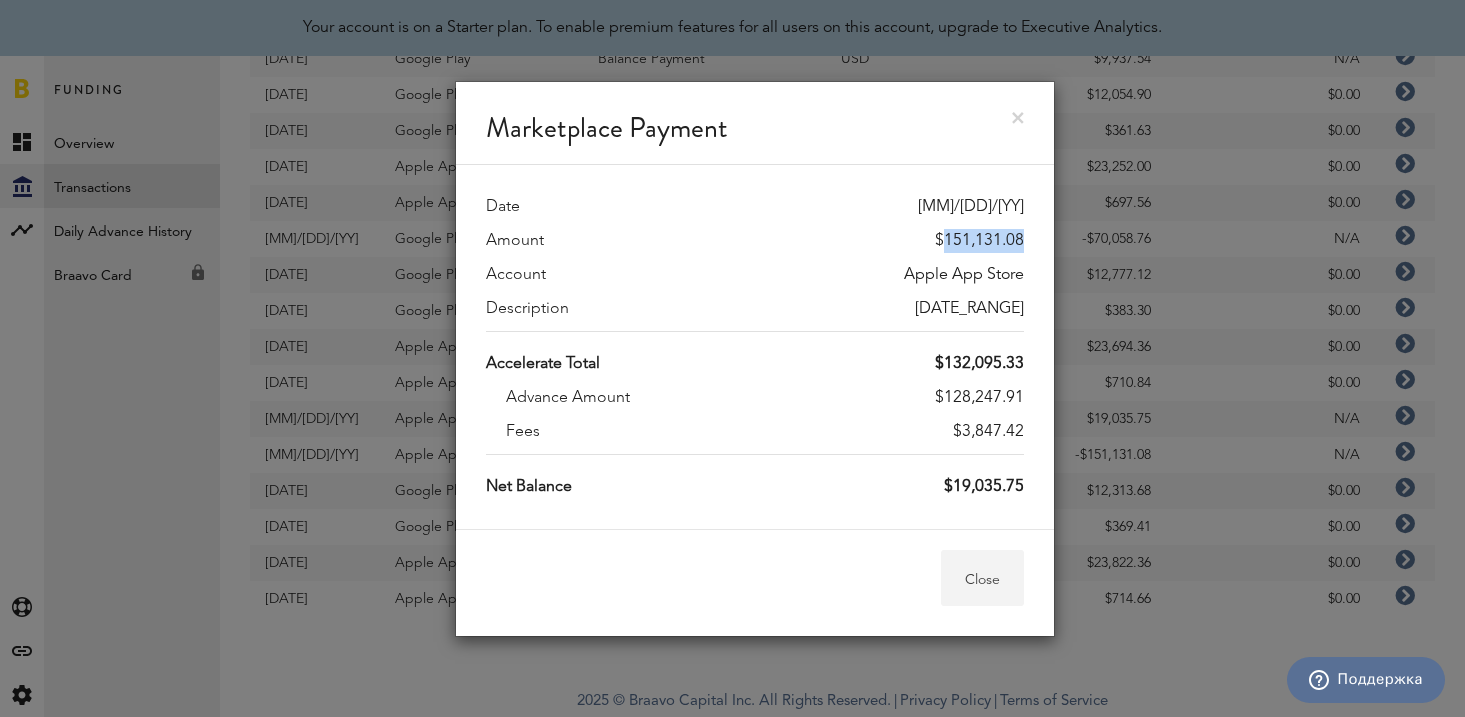 click on "Close" at bounding box center (982, 578) 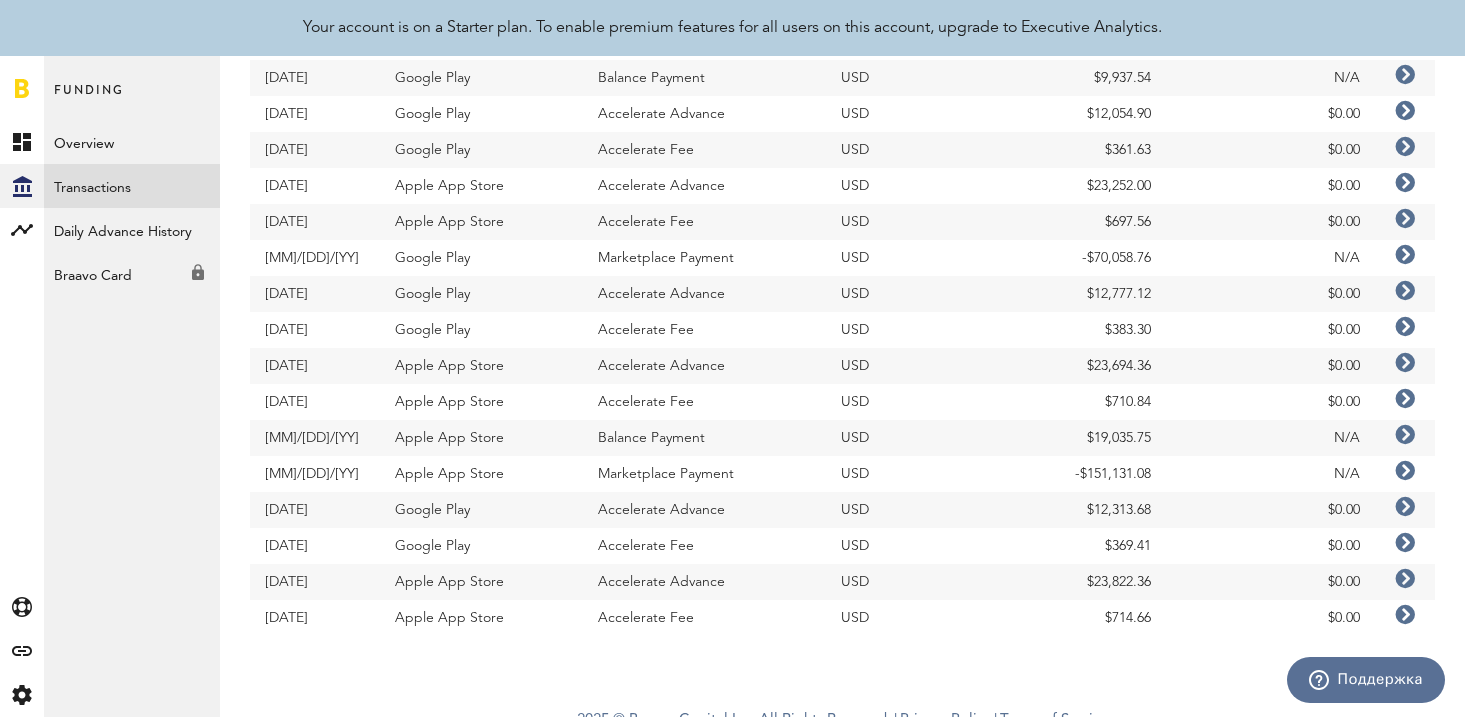 scroll, scrollTop: 1329, scrollLeft: 0, axis: vertical 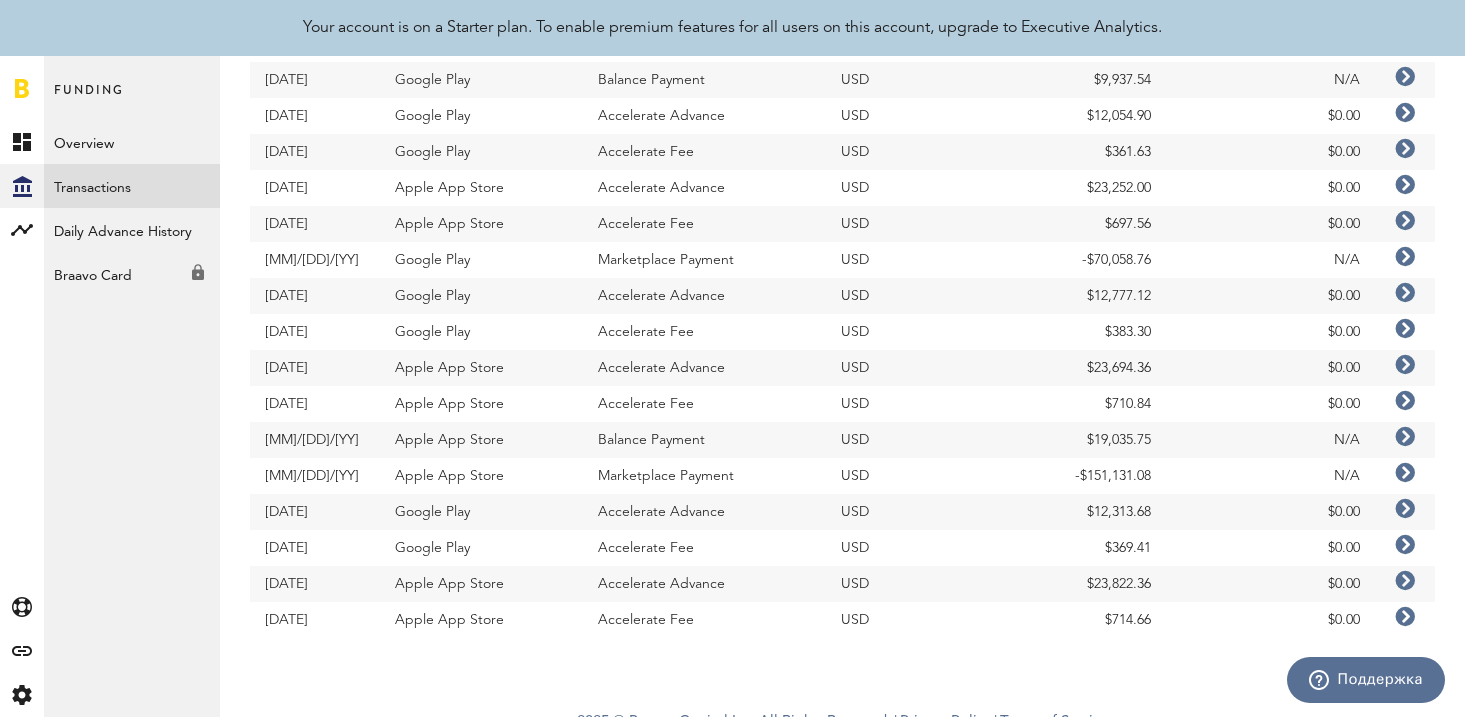 click at bounding box center [1405, 257] 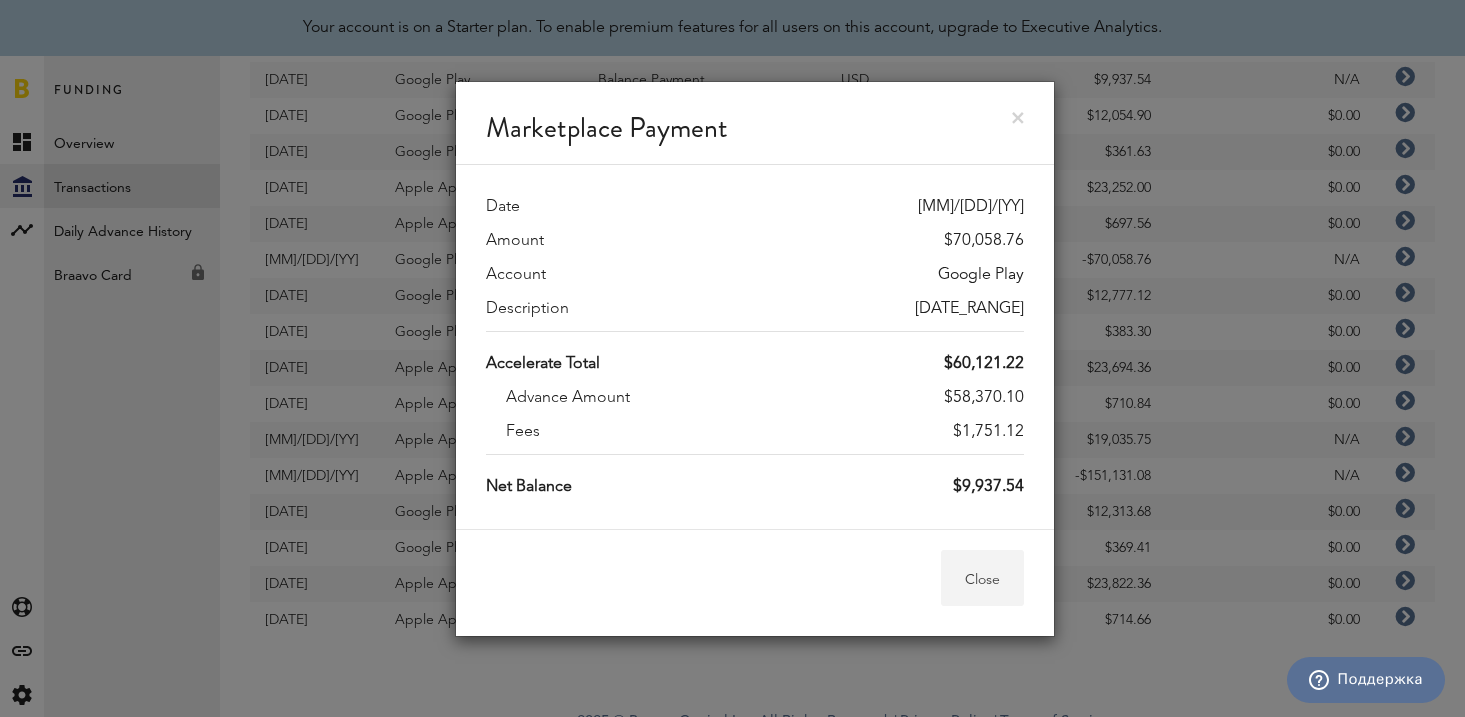 click on "Close" at bounding box center [982, 578] 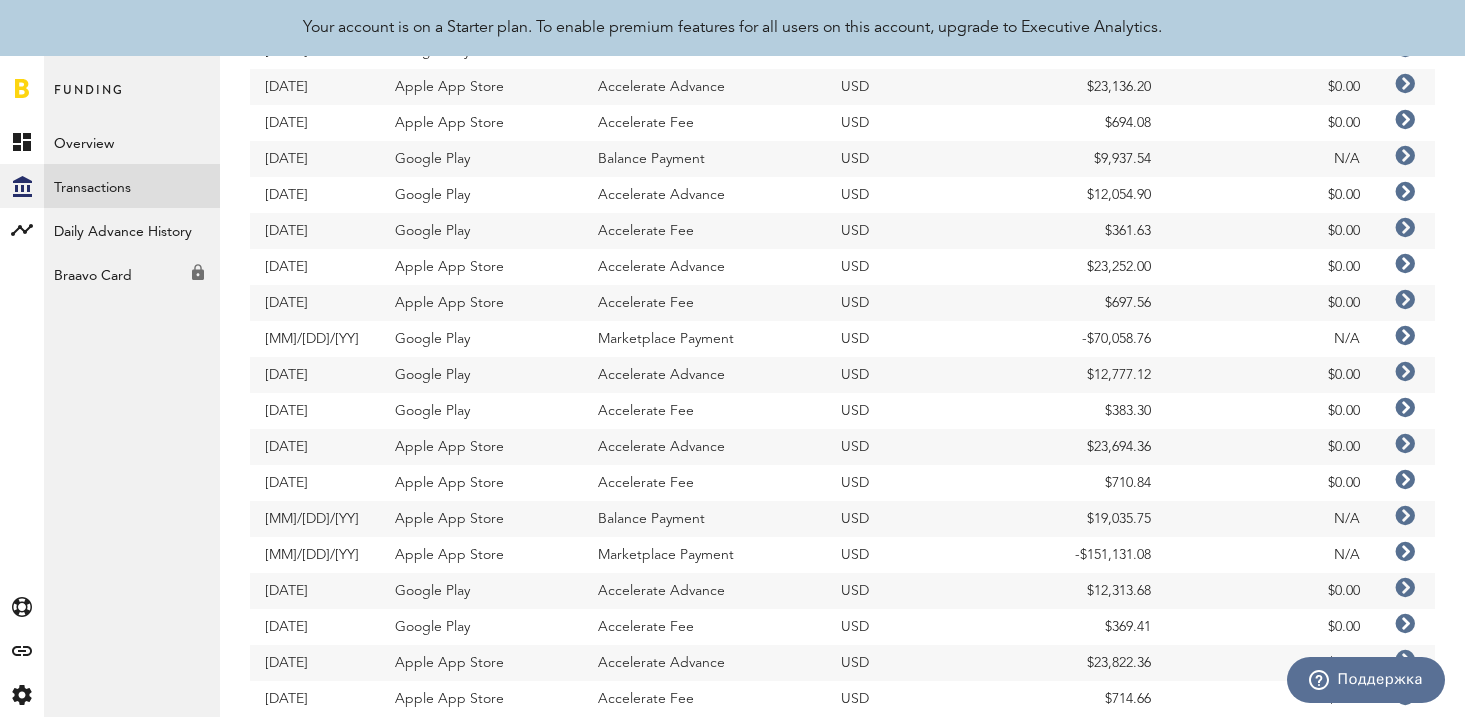 scroll, scrollTop: 1246, scrollLeft: 0, axis: vertical 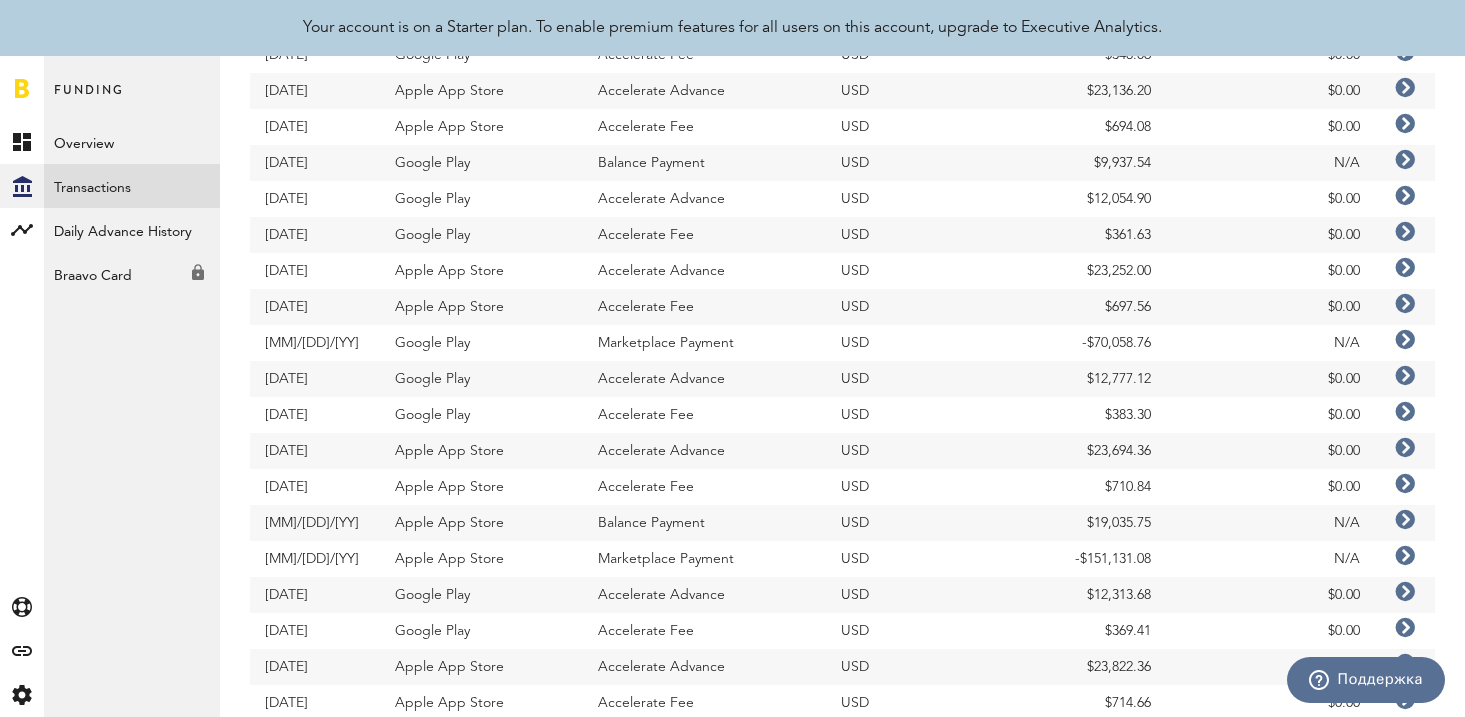 click at bounding box center (1405, 160) 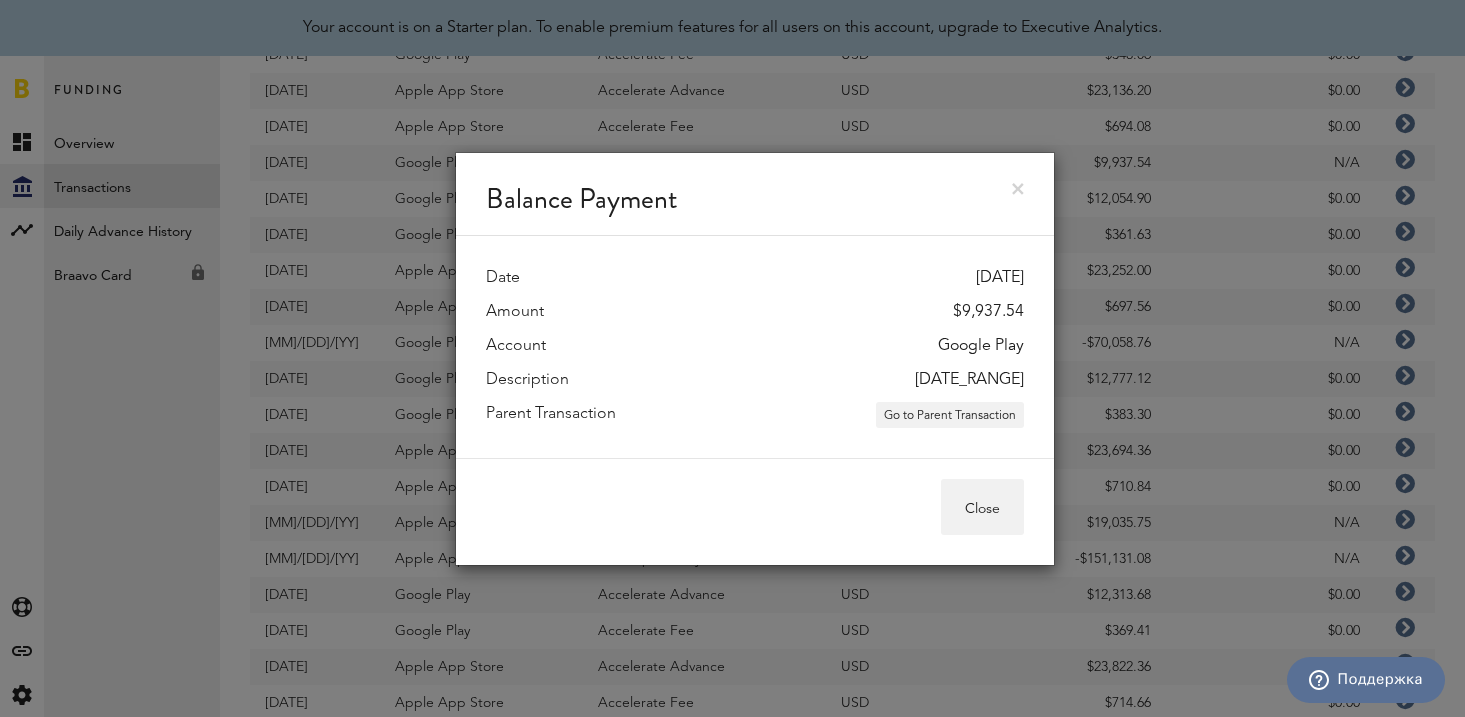 click on "Balance Payment" at bounding box center [755, 194] 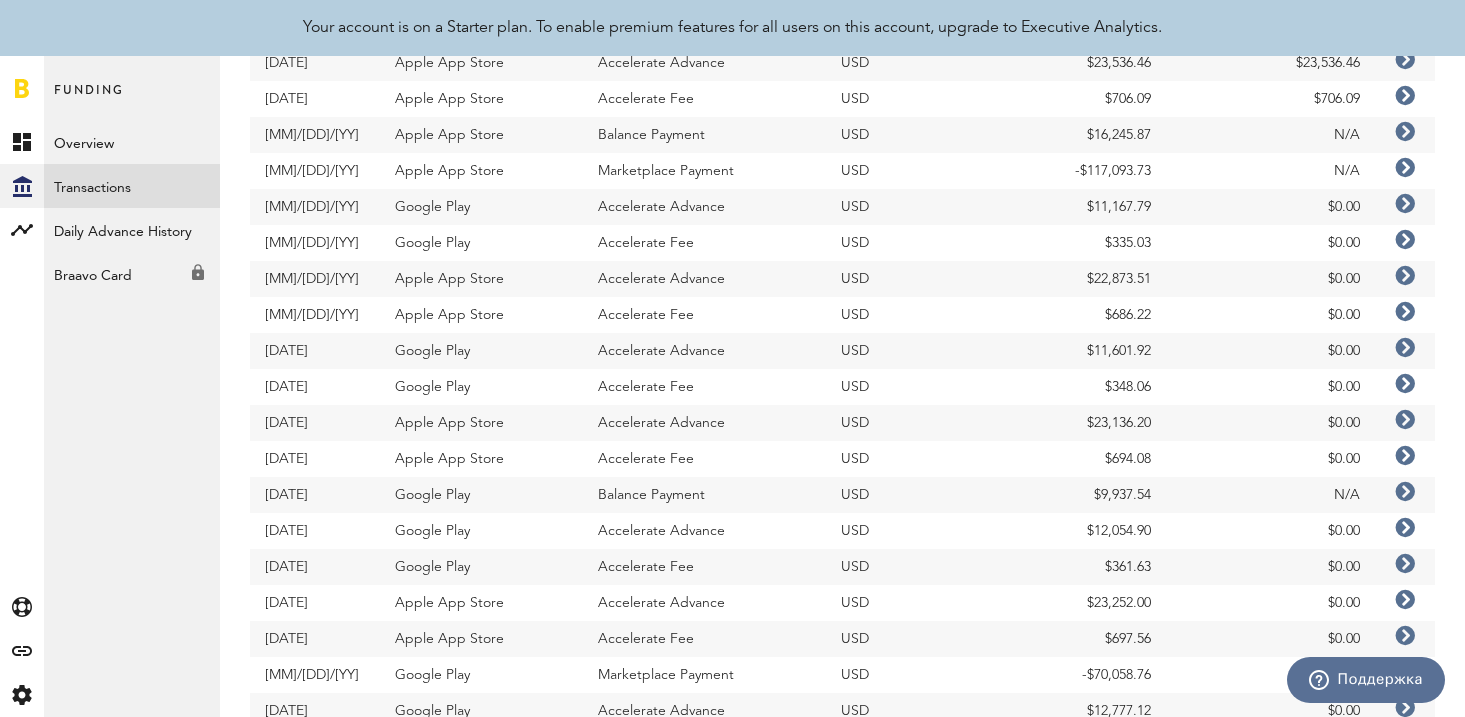 scroll, scrollTop: 893, scrollLeft: 0, axis: vertical 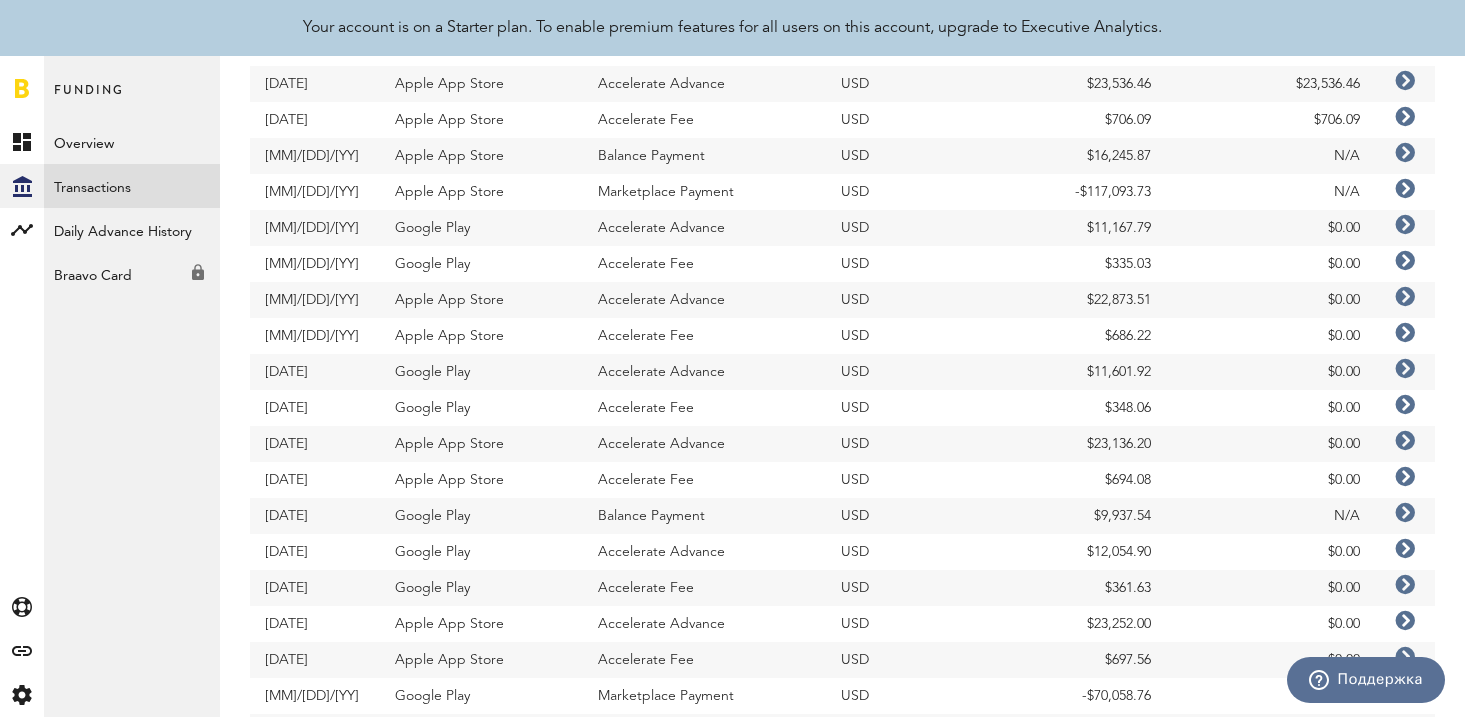 click at bounding box center [1405, 189] 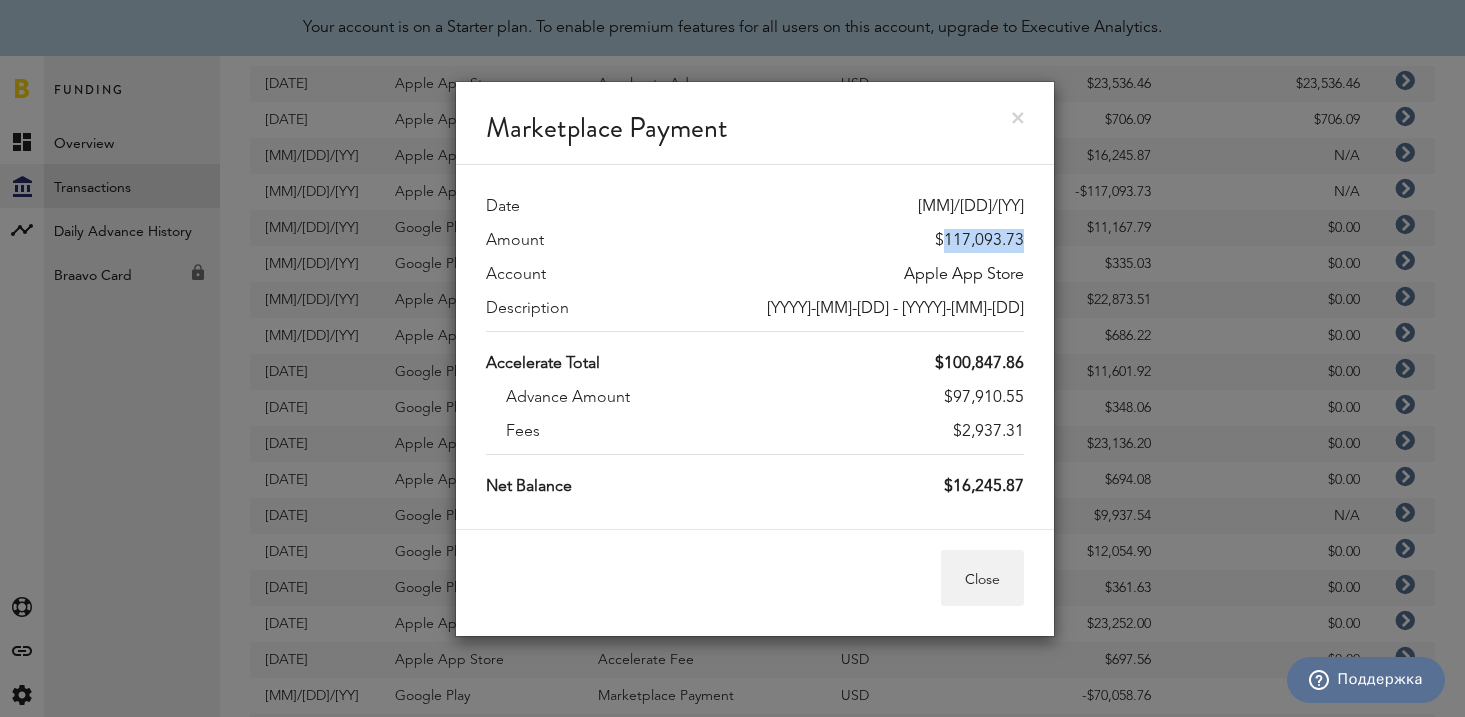 drag, startPoint x: 944, startPoint y: 243, endPoint x: 1026, endPoint y: 239, distance: 82.0975 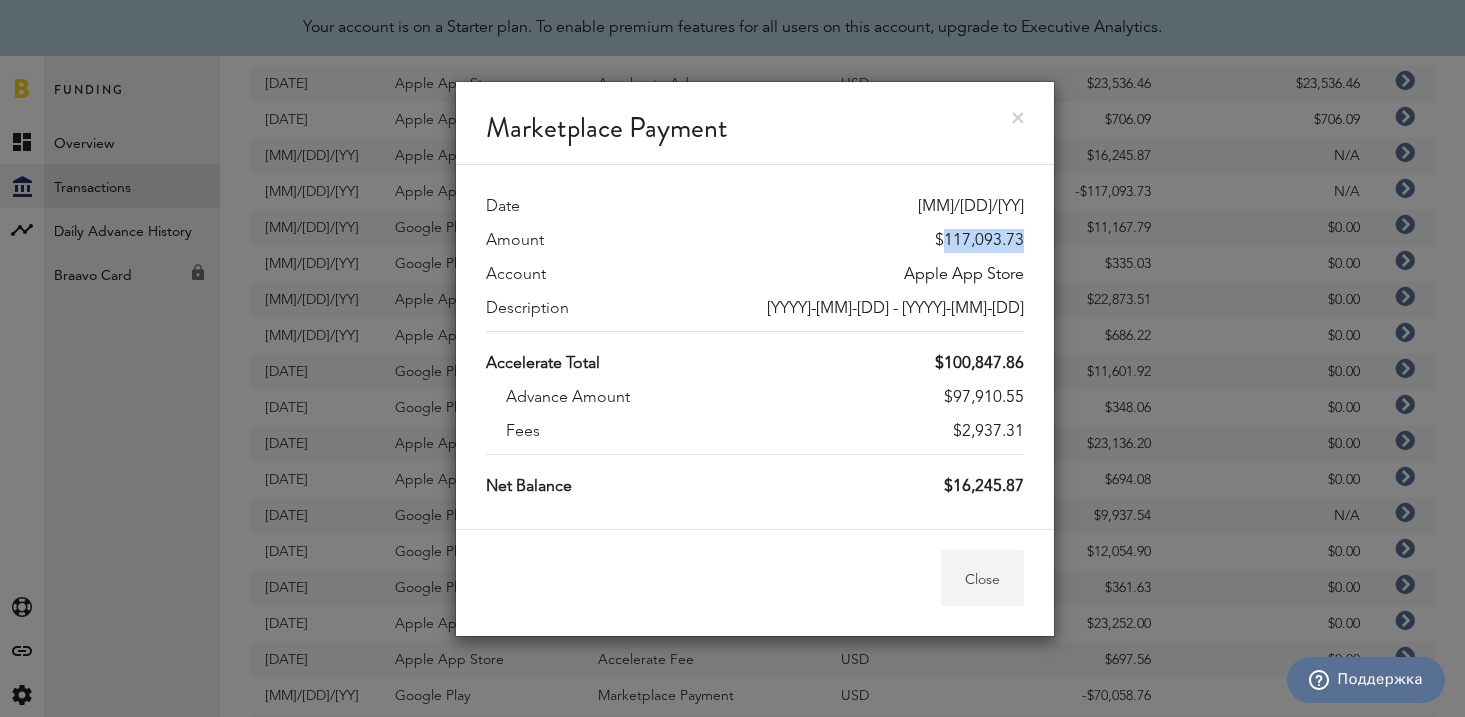 click on "Close" at bounding box center [982, 578] 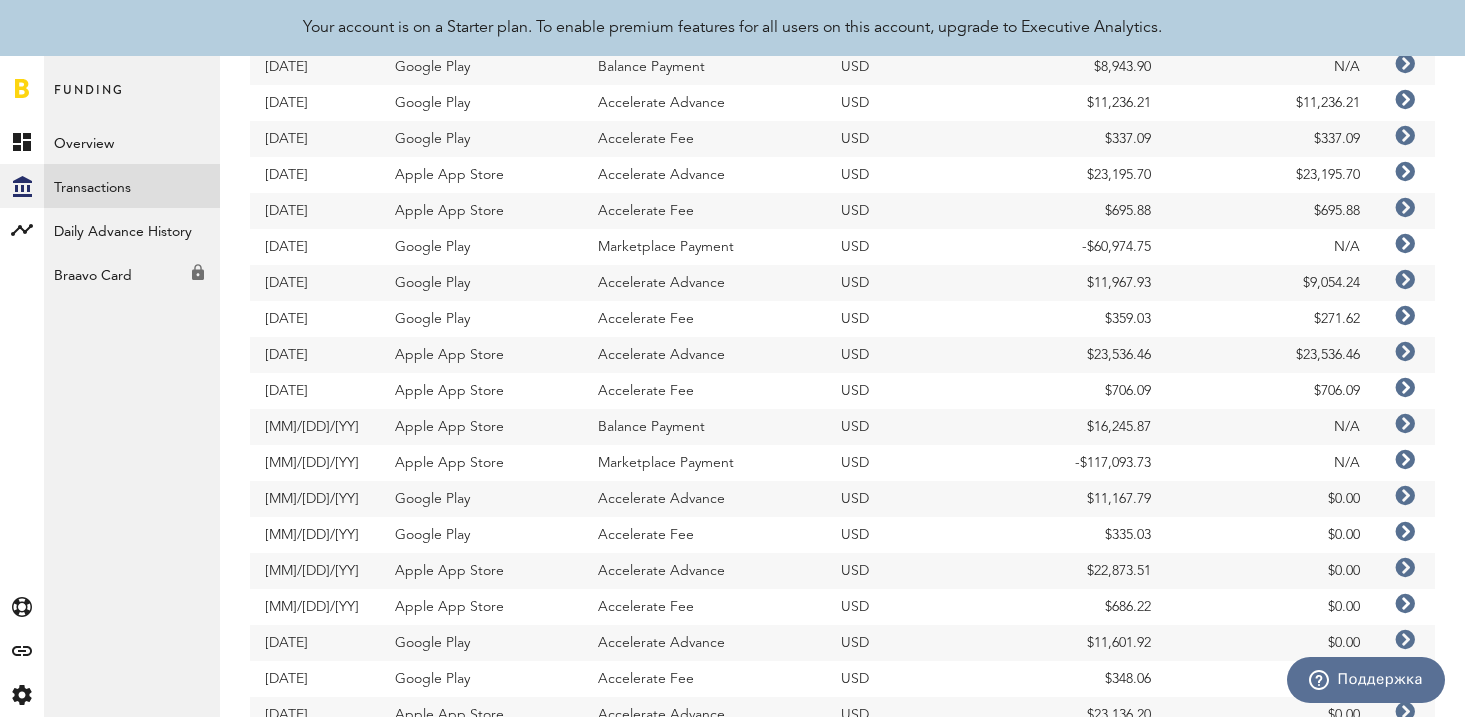 scroll, scrollTop: 615, scrollLeft: 0, axis: vertical 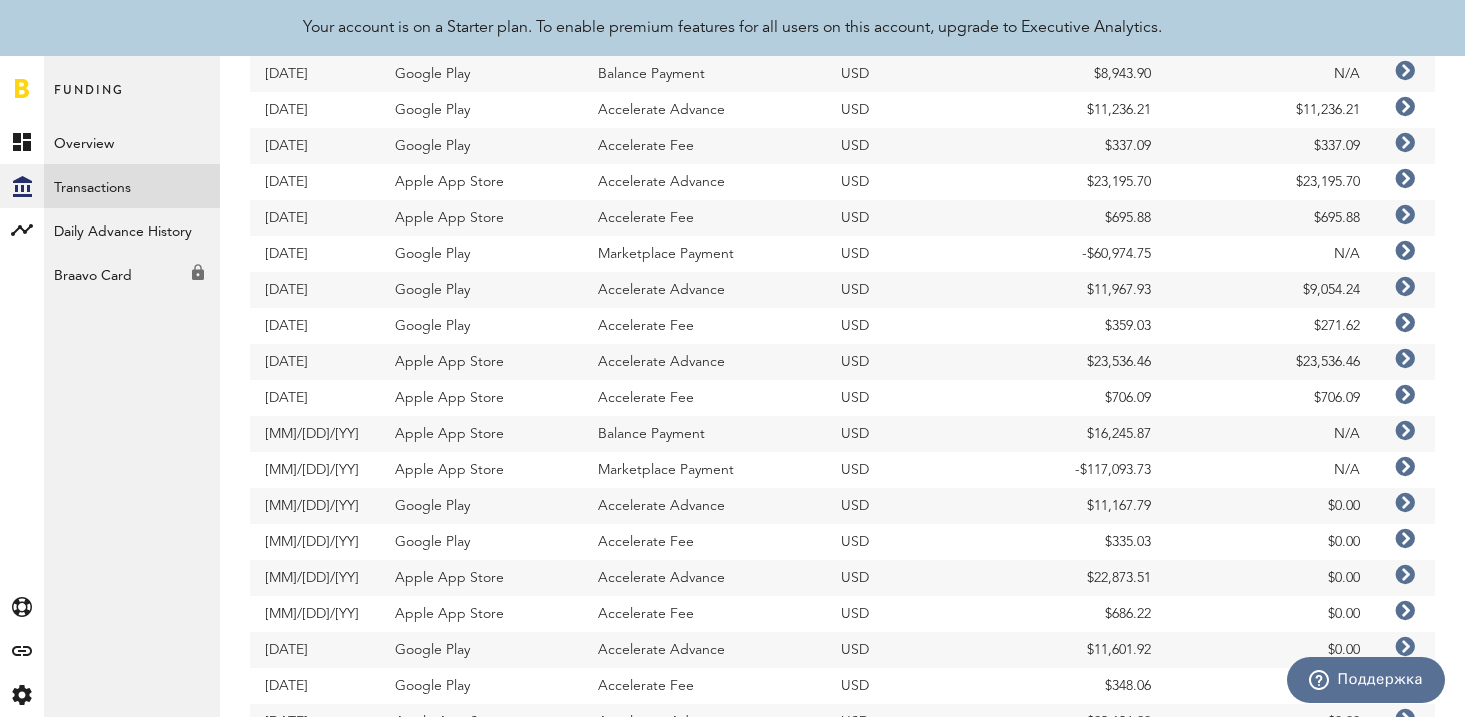 click at bounding box center [1405, 251] 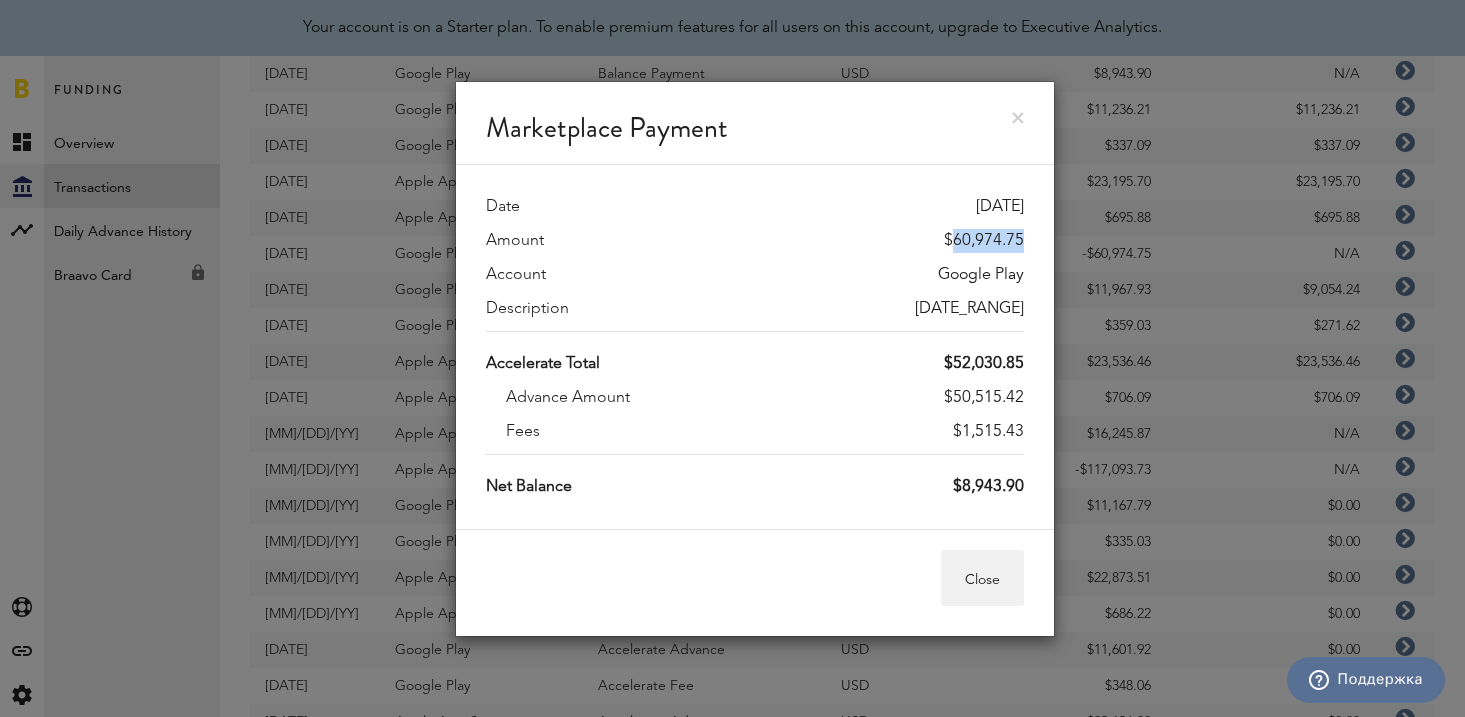 drag, startPoint x: 953, startPoint y: 243, endPoint x: 1027, endPoint y: 240, distance: 74.06078 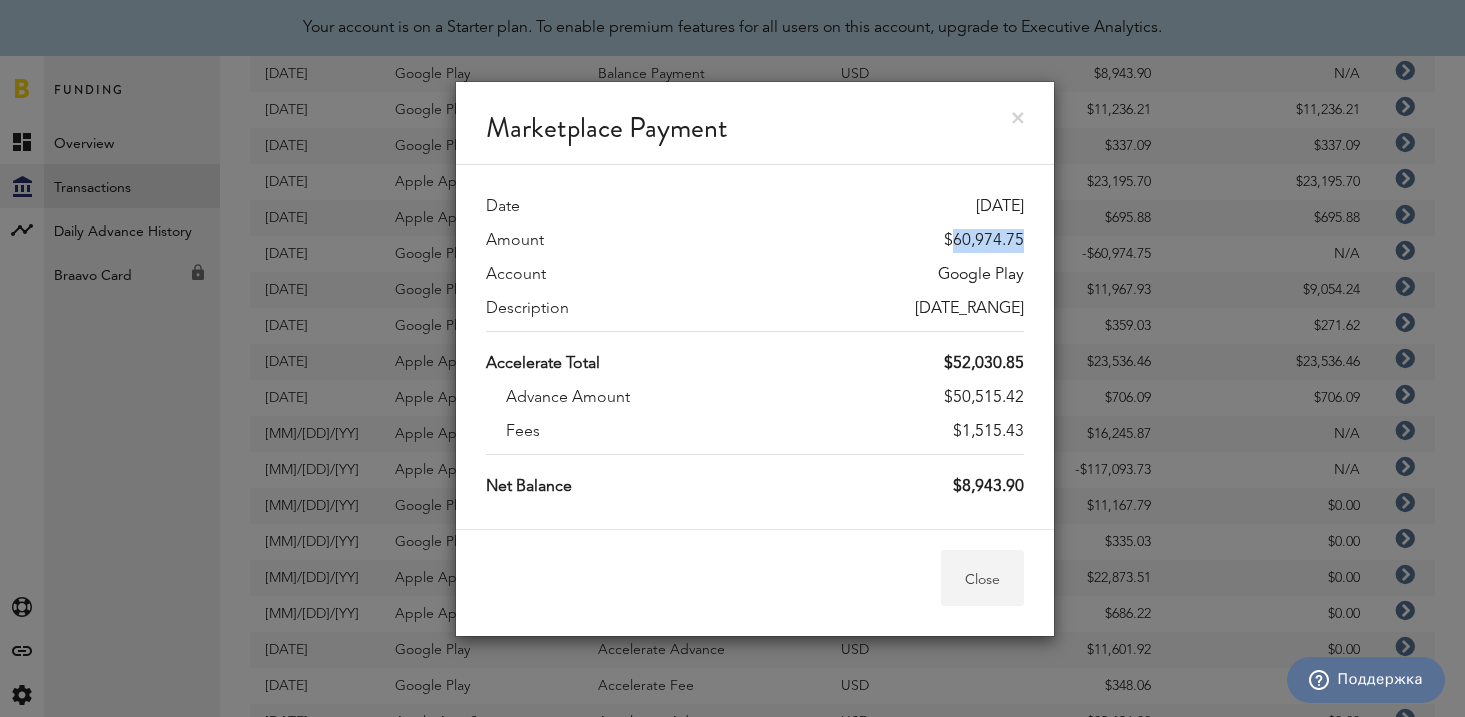 click on "Close" at bounding box center (982, 578) 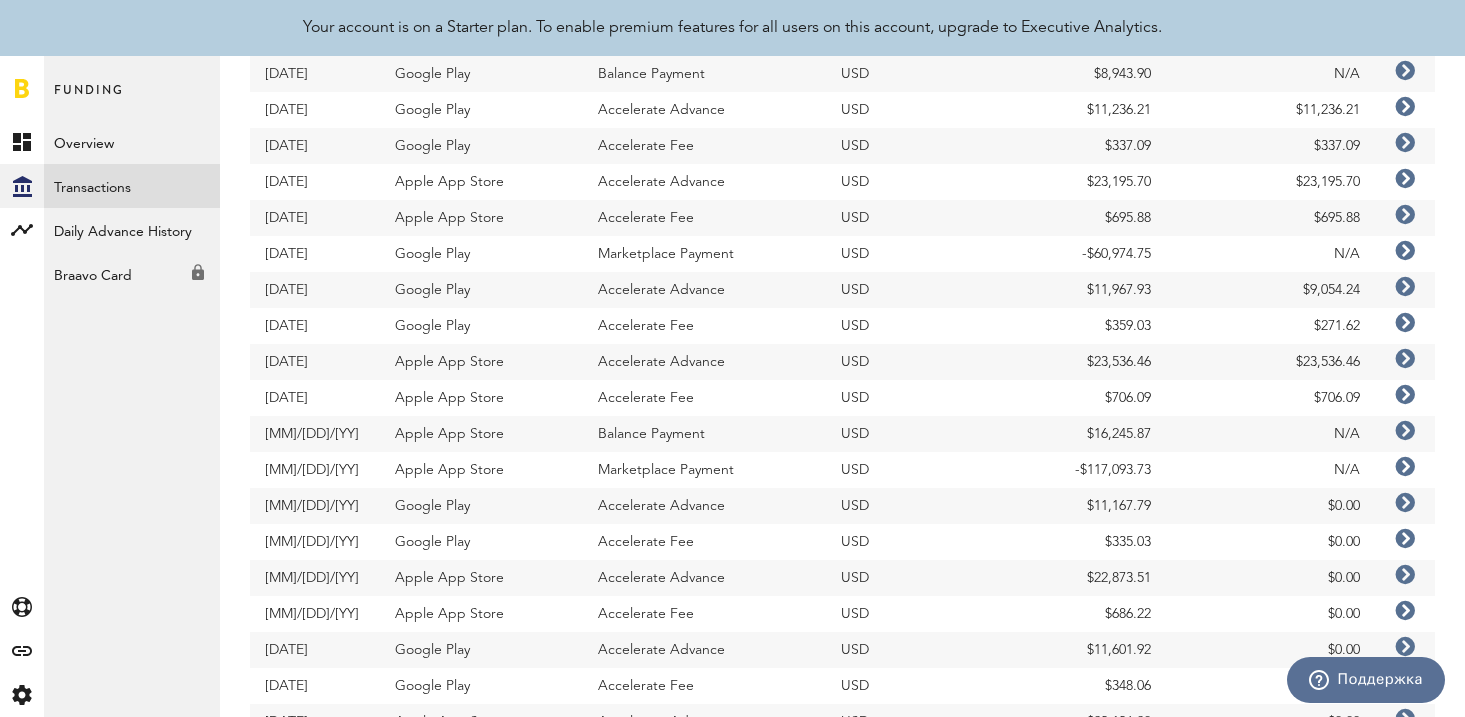 click at bounding box center (1405, 251) 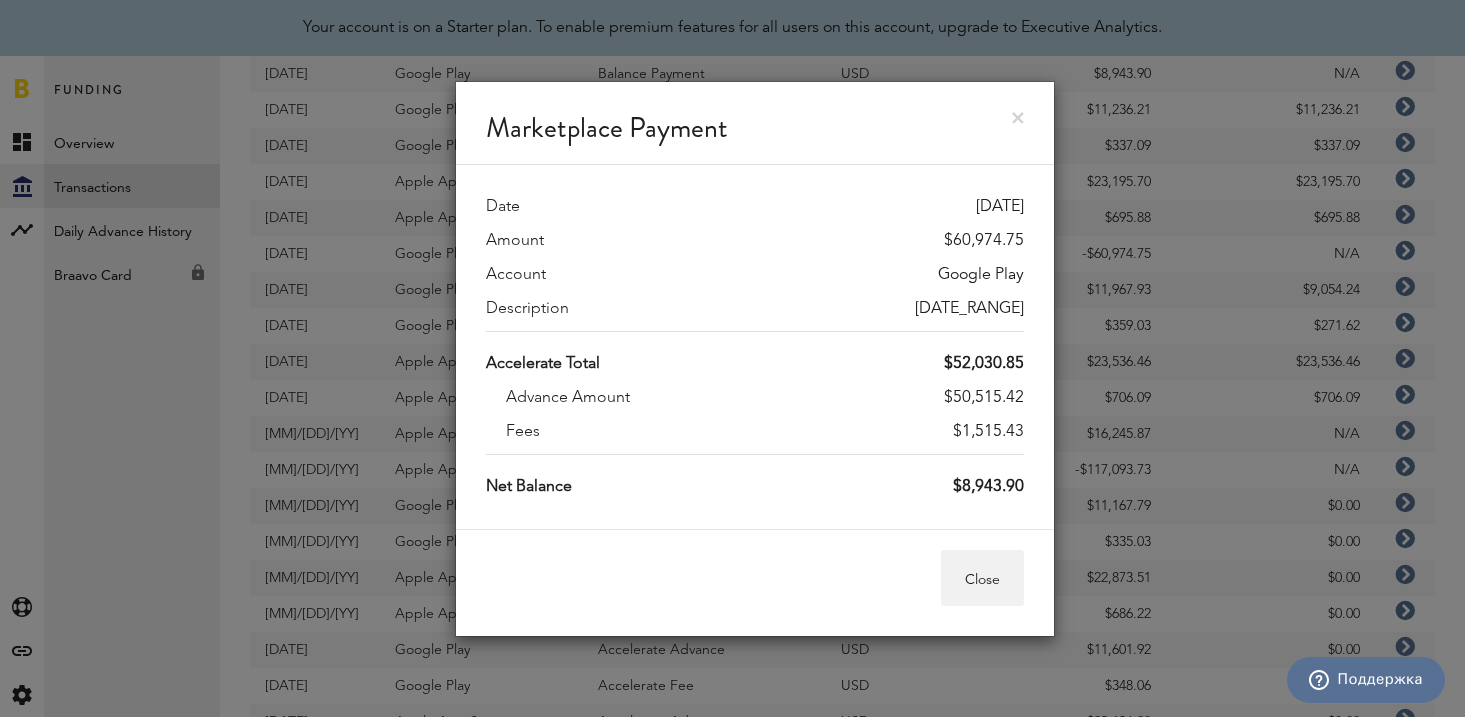 drag, startPoint x: 960, startPoint y: 429, endPoint x: 1033, endPoint y: 429, distance: 73 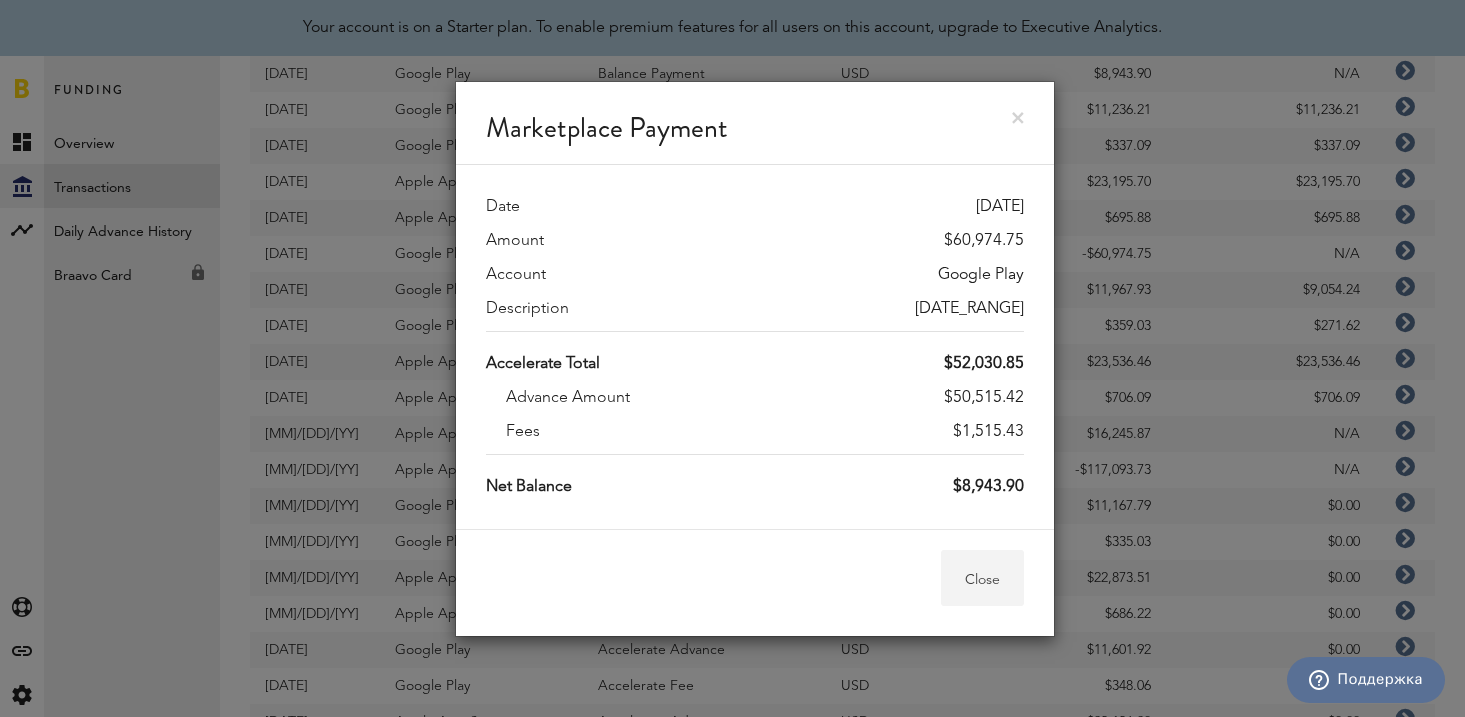 click on "Close" at bounding box center (982, 578) 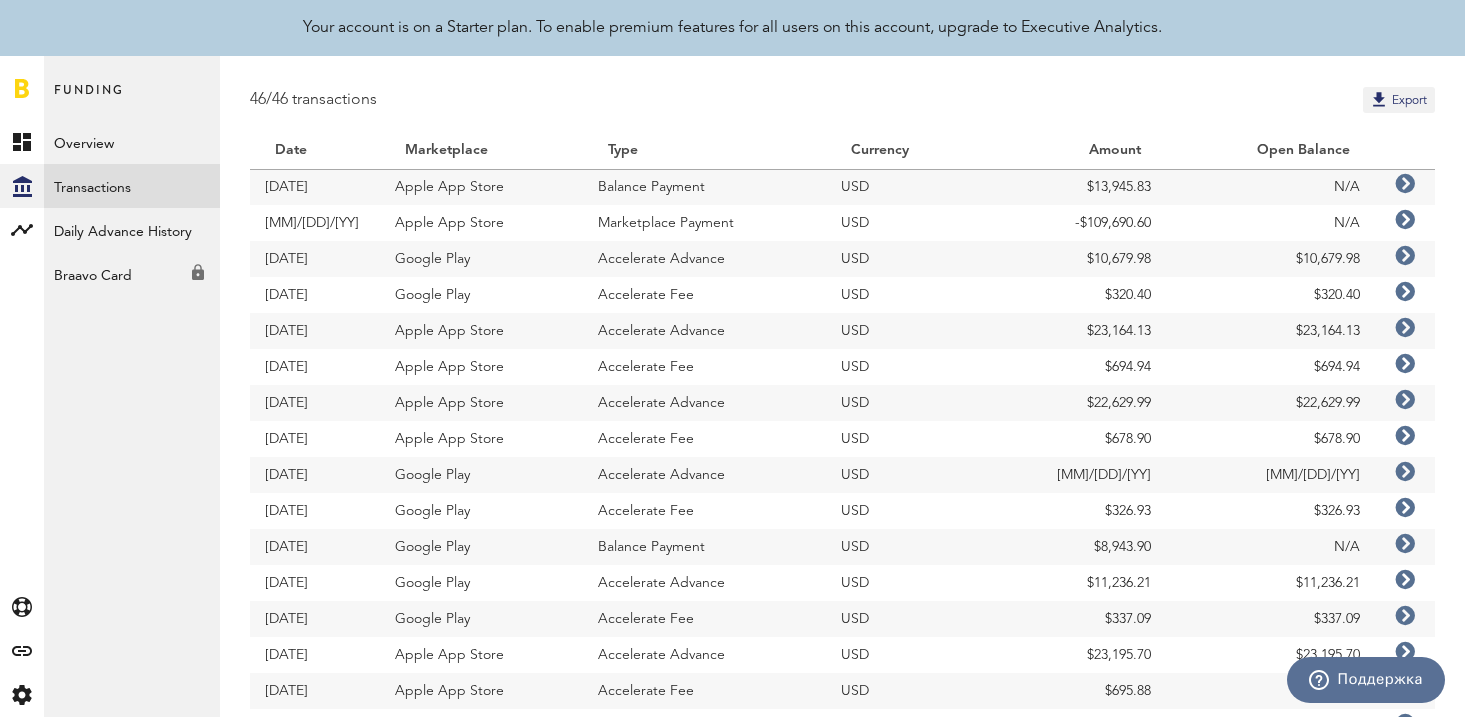scroll, scrollTop: 138, scrollLeft: 0, axis: vertical 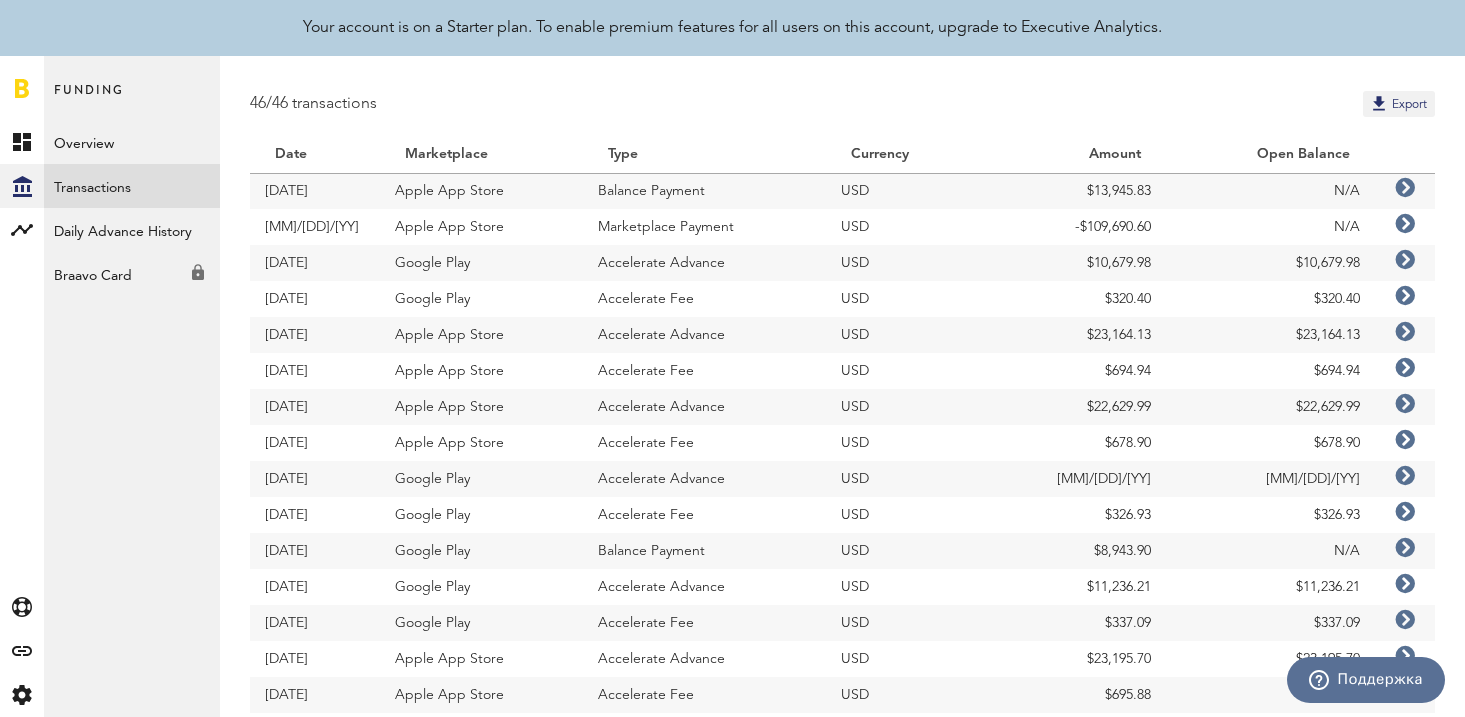 click at bounding box center [1405, 224] 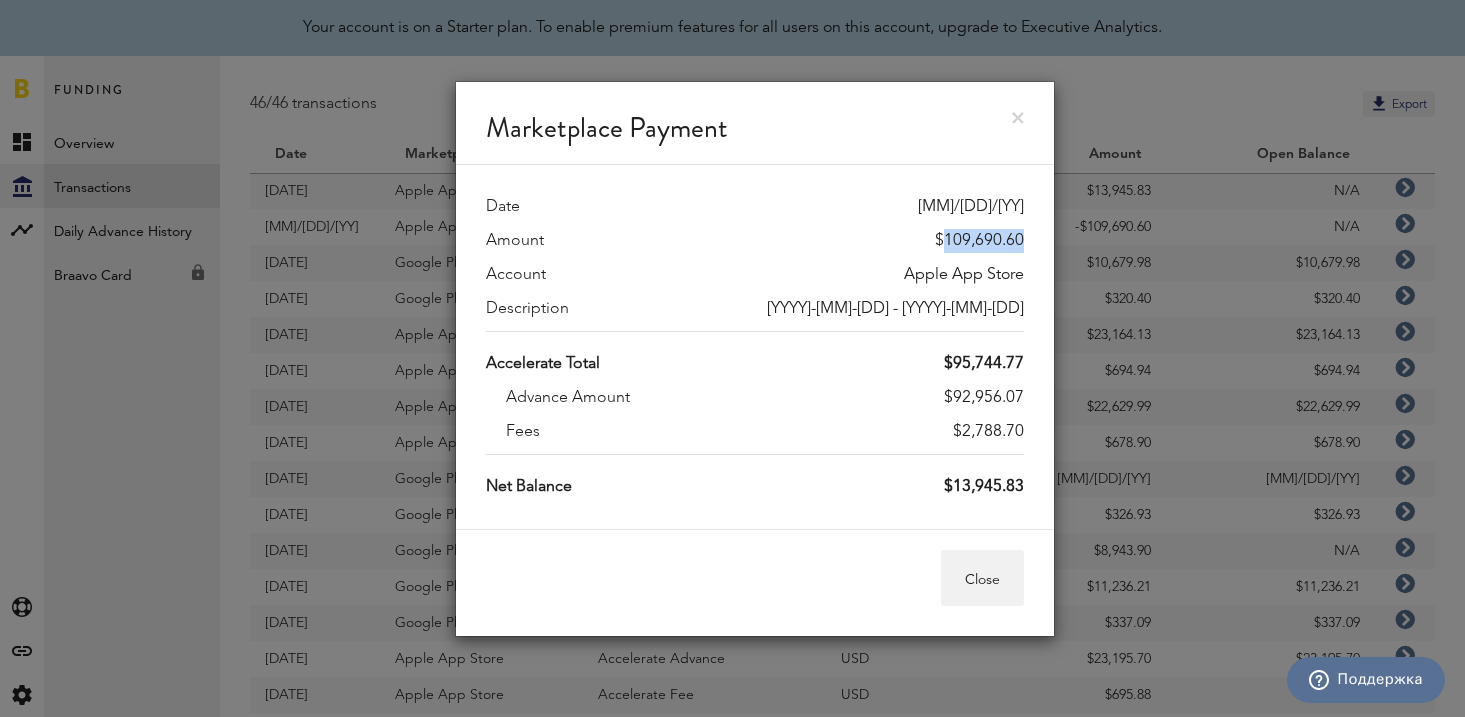 drag, startPoint x: 946, startPoint y: 241, endPoint x: 1028, endPoint y: 239, distance: 82.02438 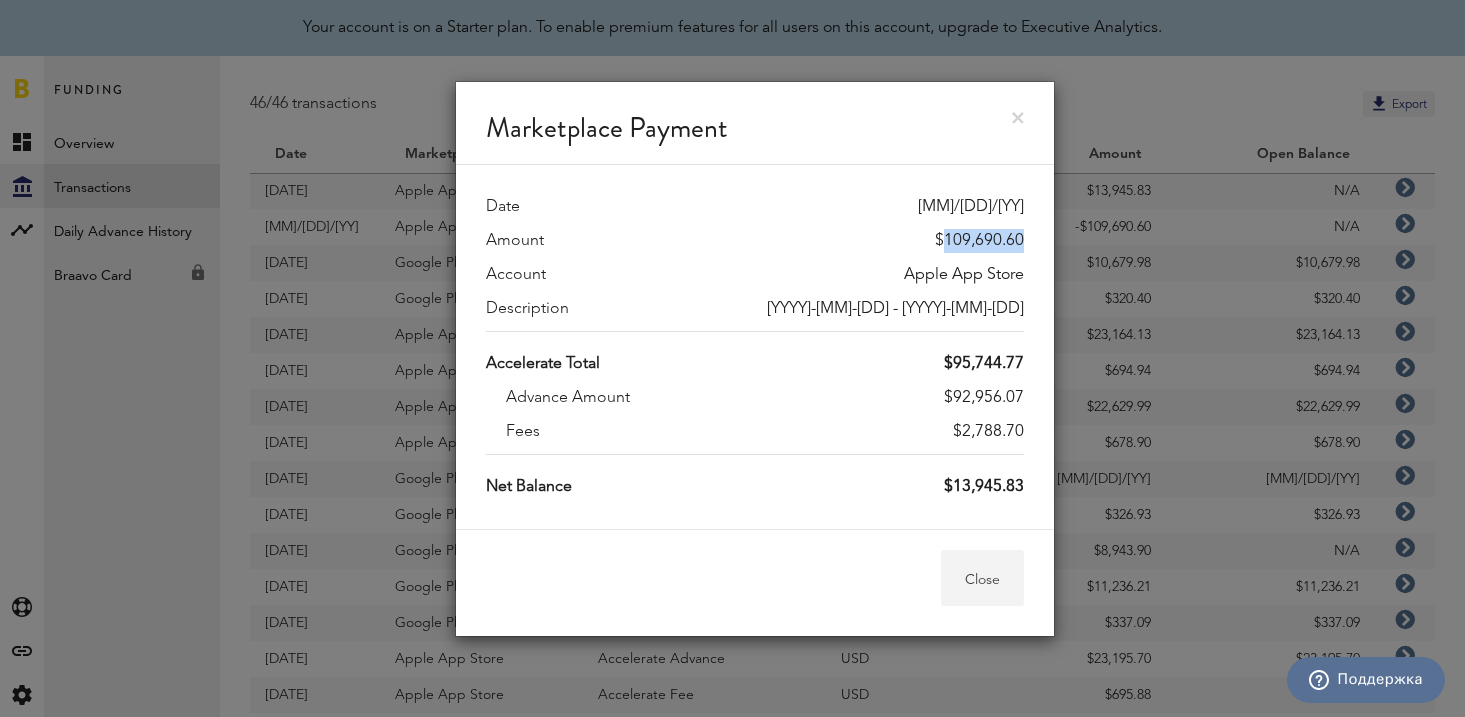 click on "Close" at bounding box center [982, 578] 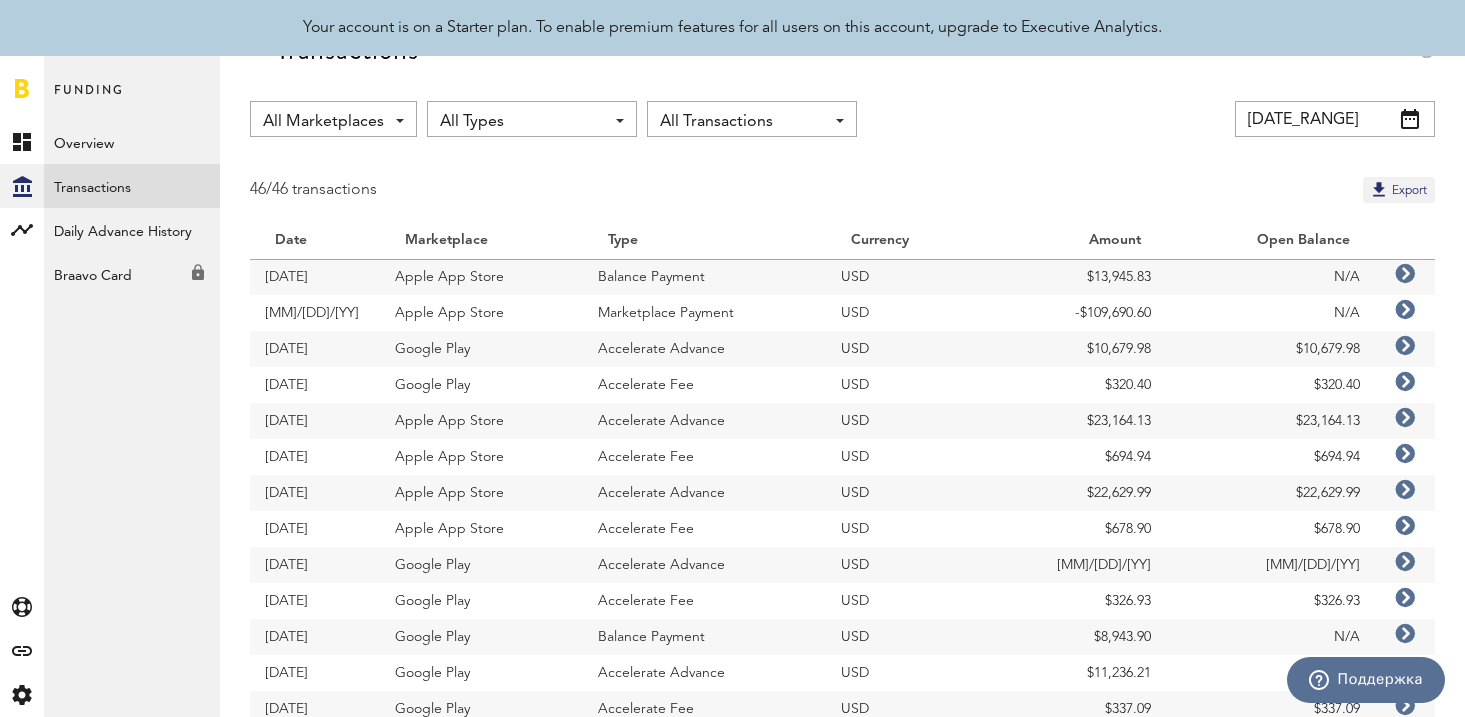 scroll, scrollTop: 0, scrollLeft: 0, axis: both 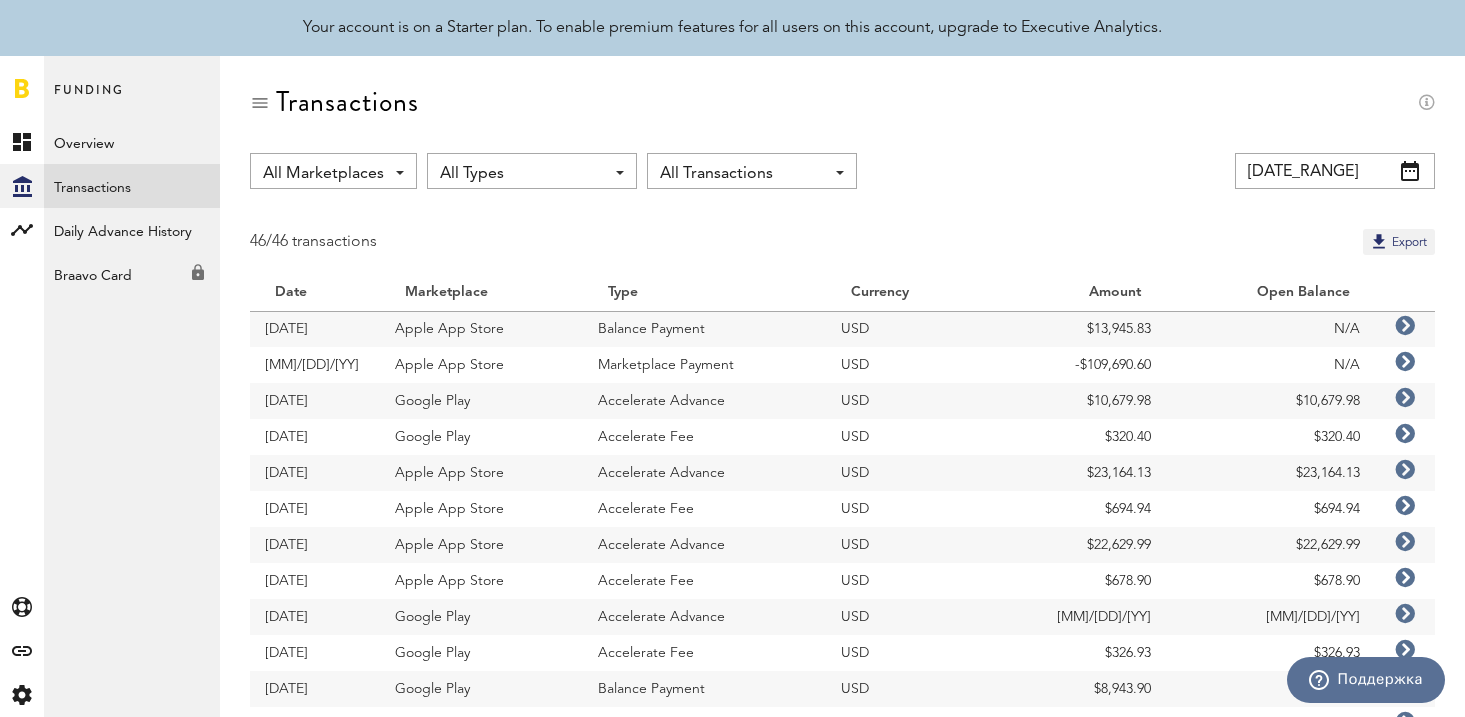 click on "All Marketplaces All Marketplaces Apple App Store Google Play All Types All Types Accelerate Advance Accelerate Fee Balance Payment Extend Out Of Schedule Payment Extend Payment Fee Credits: Accelerate Marketplace Payment All Transactions Opened Only All Transactions 06/01/25 - 08/03/25 Last 30 days Last 90 days Last 180 days Year to date Last Year All time previous June 2025 next Sun Mon Tue Wed Thu Fri Sat 1 2 3 4 5" at bounding box center (842, 1075) 